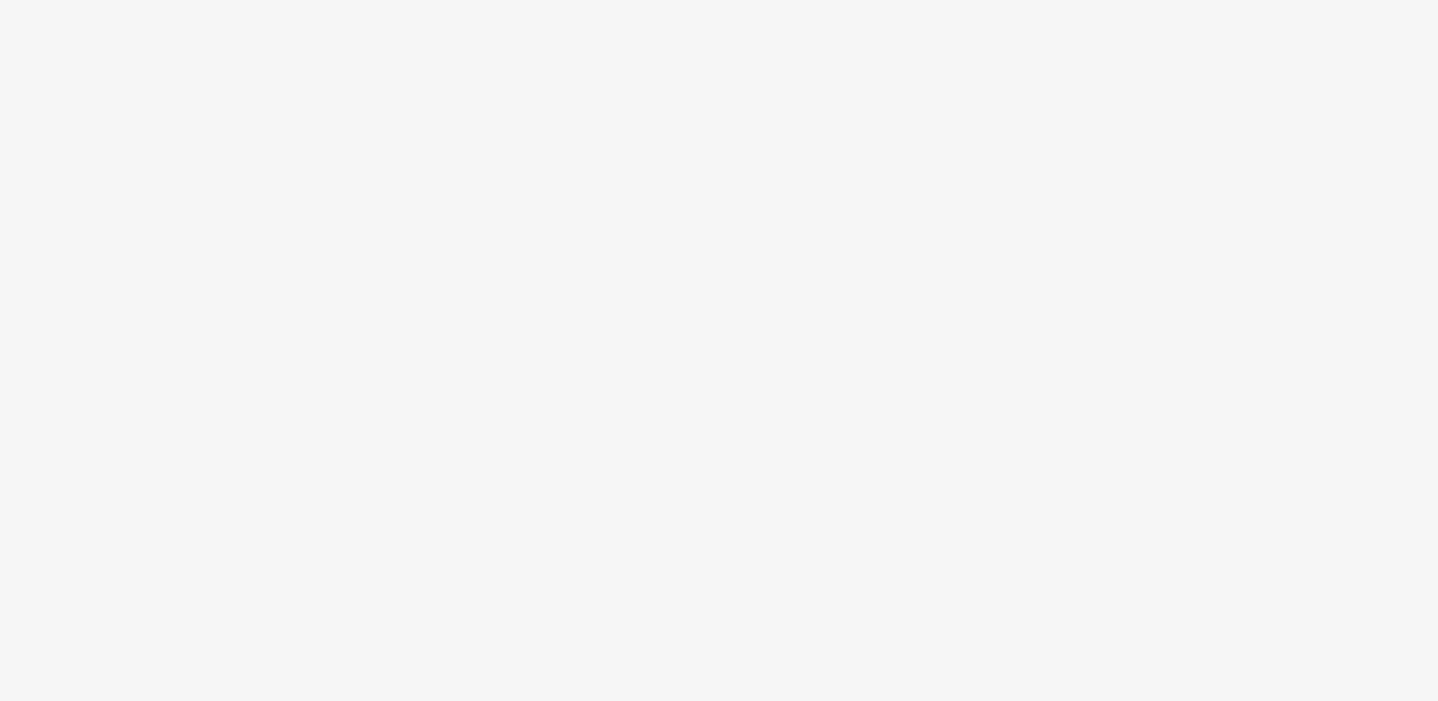 scroll, scrollTop: 0, scrollLeft: 0, axis: both 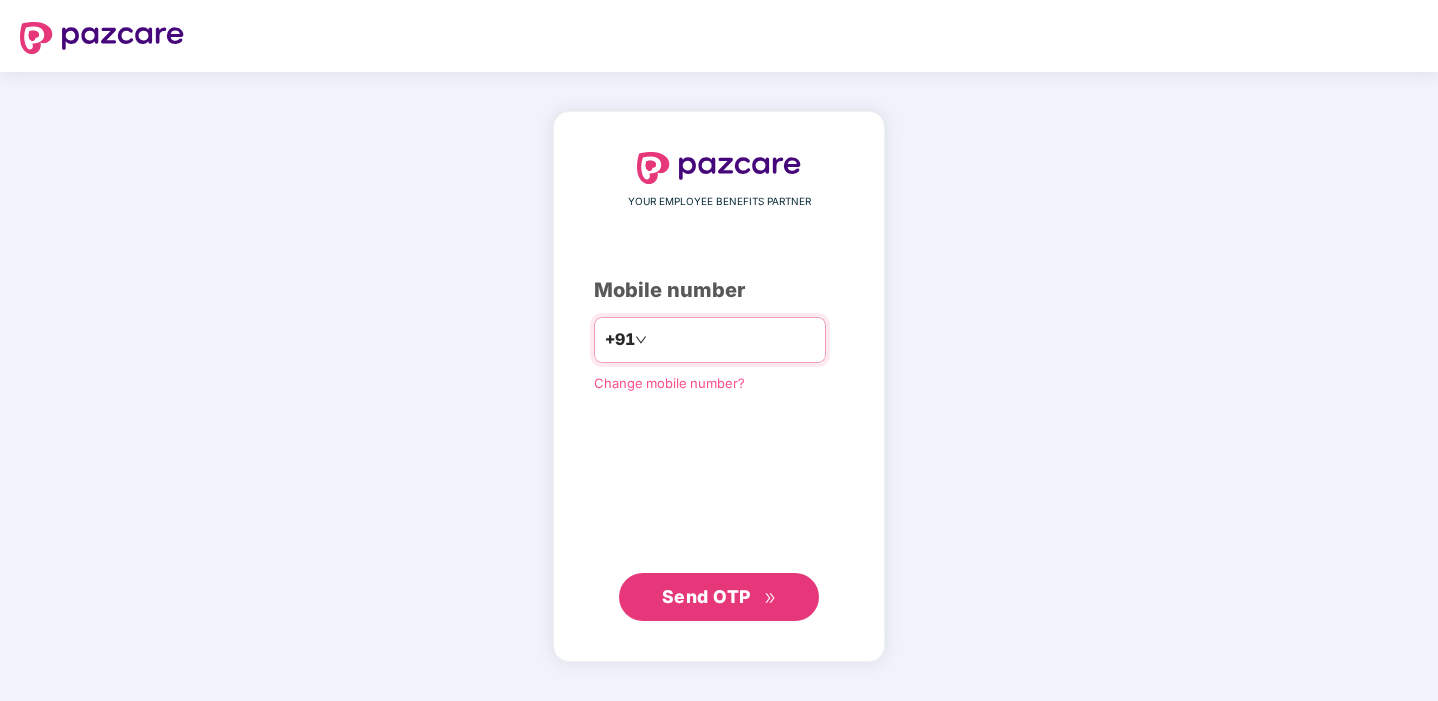 click at bounding box center (733, 340) 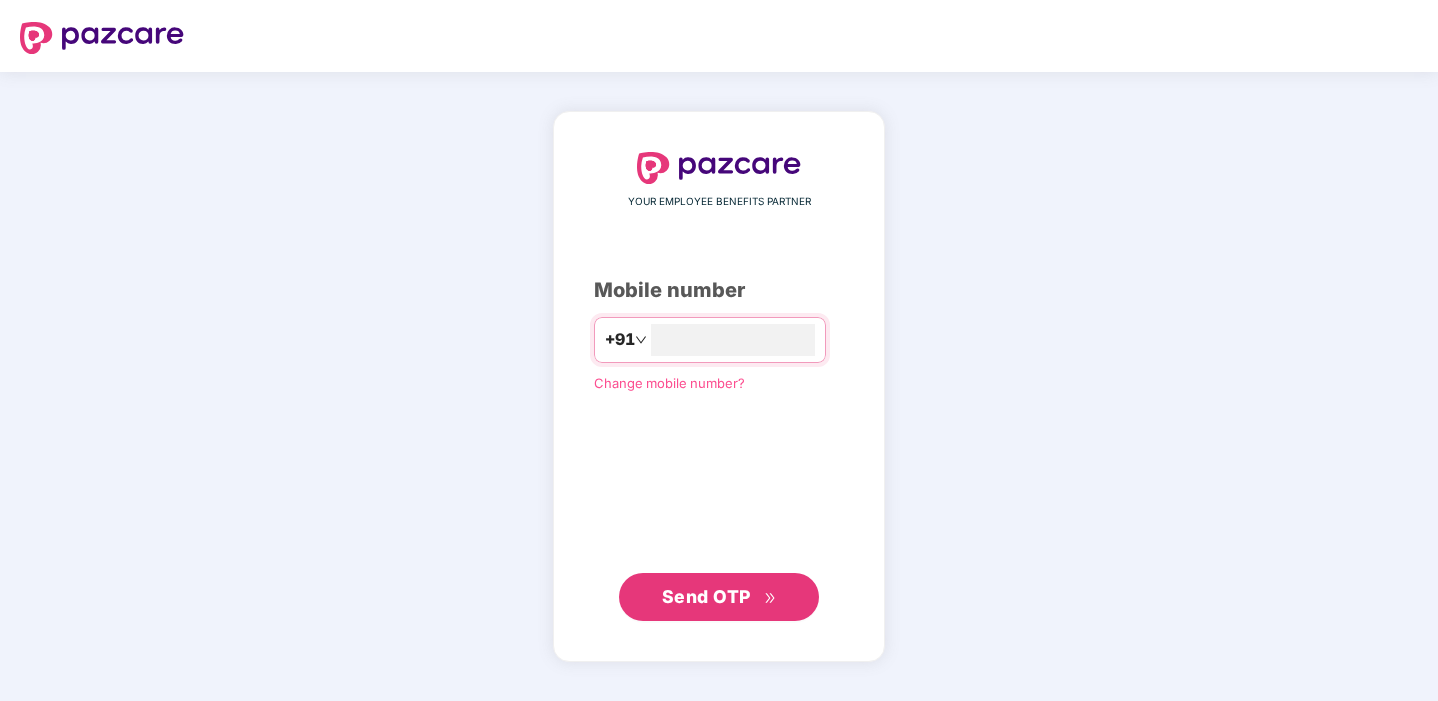 click on "Send OTP" at bounding box center (719, 597) 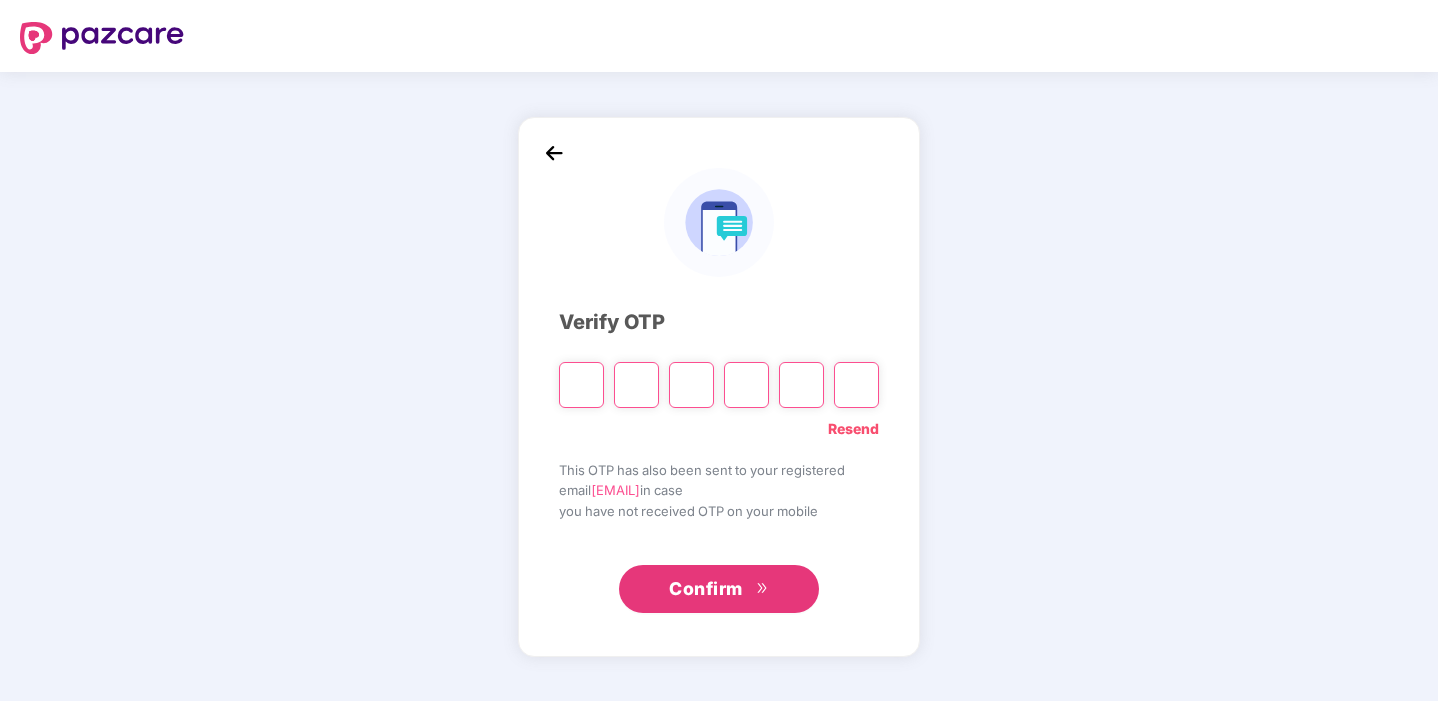type on "*" 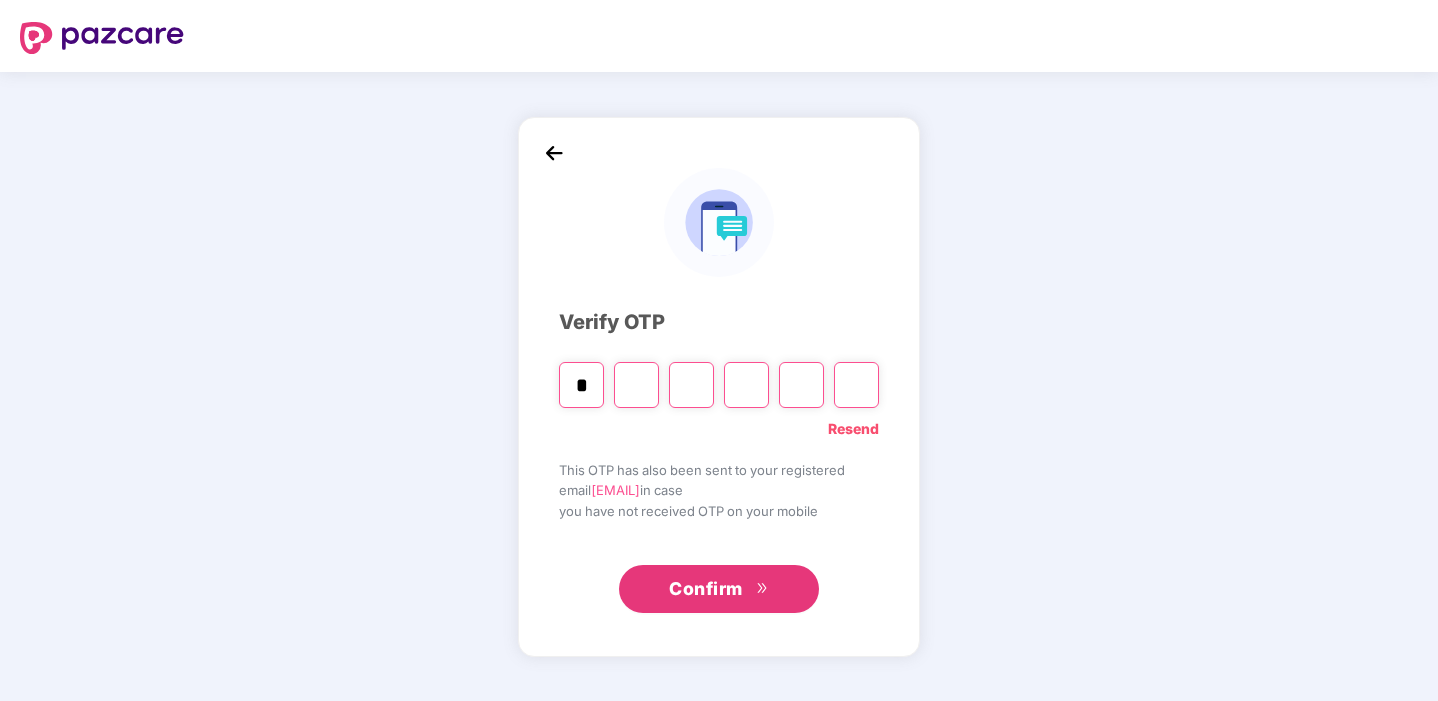 type on "*" 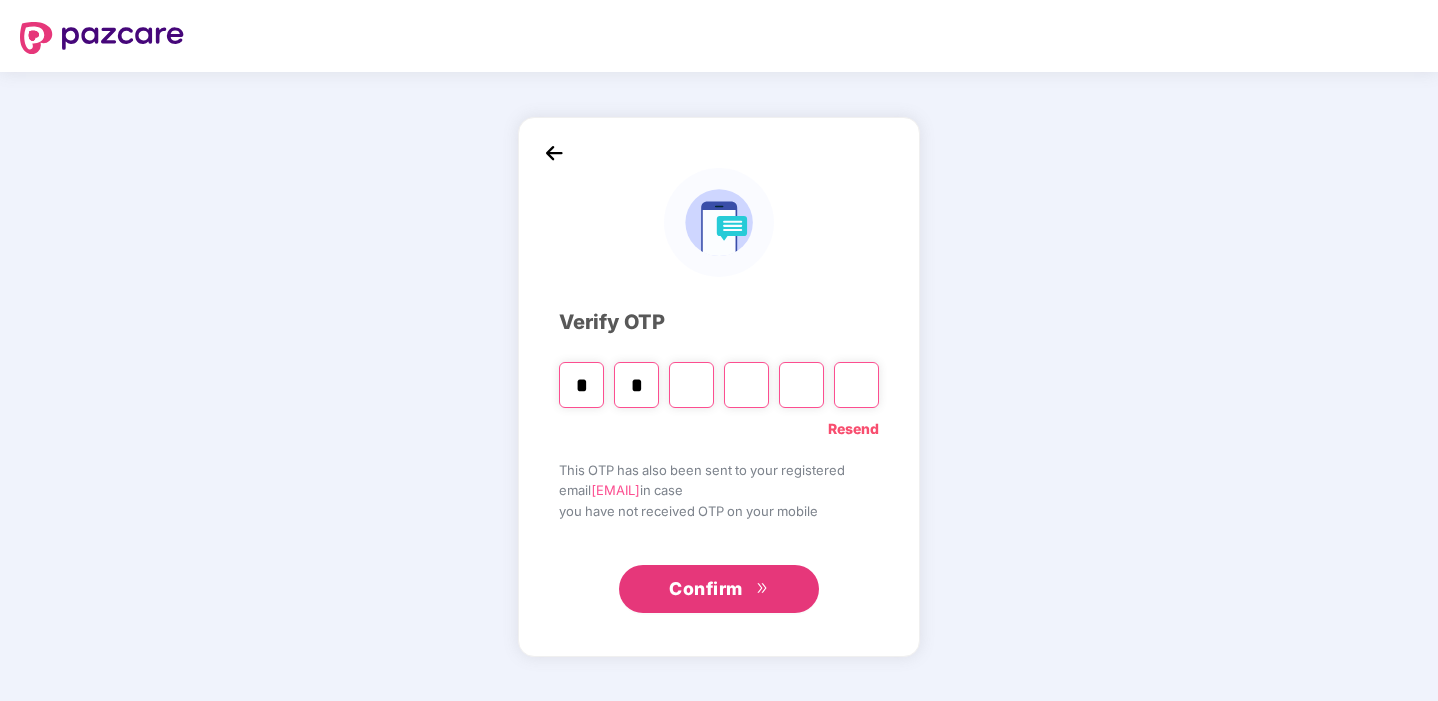 type on "*" 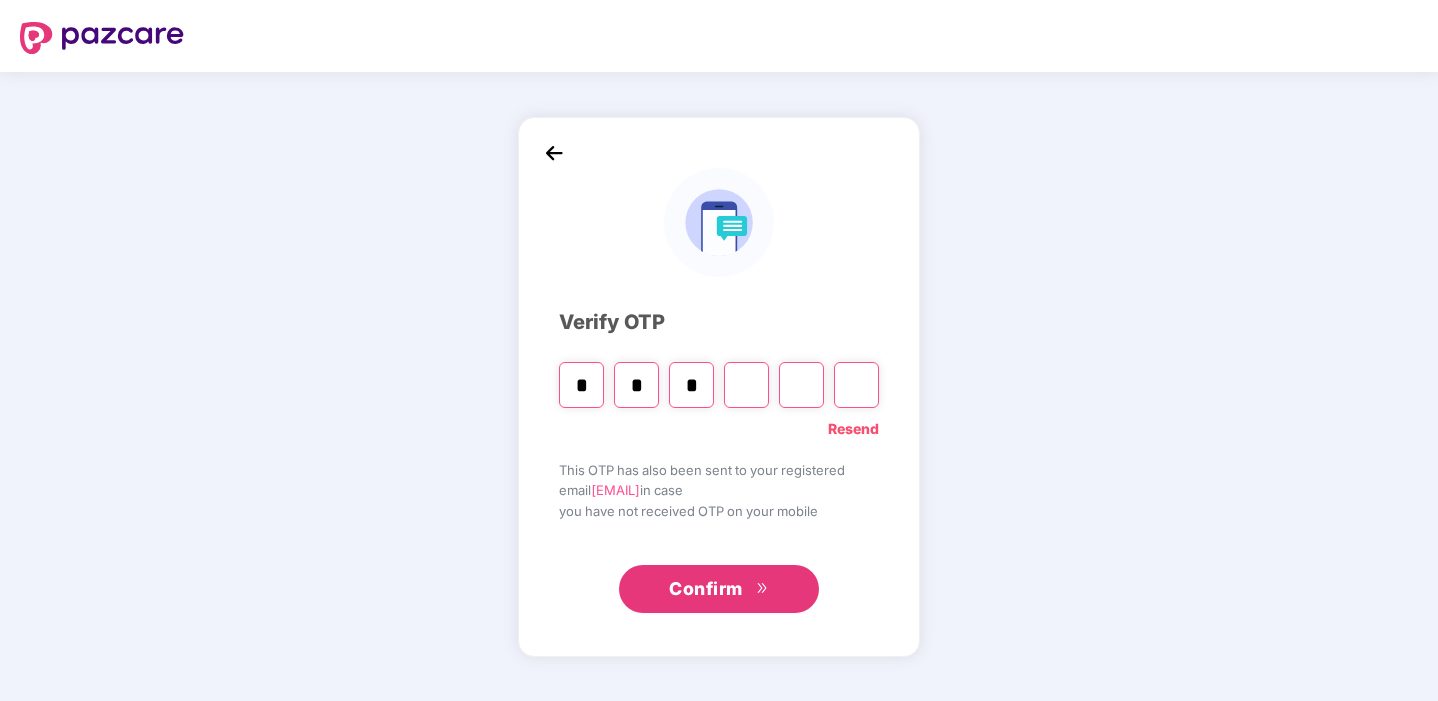 type on "*" 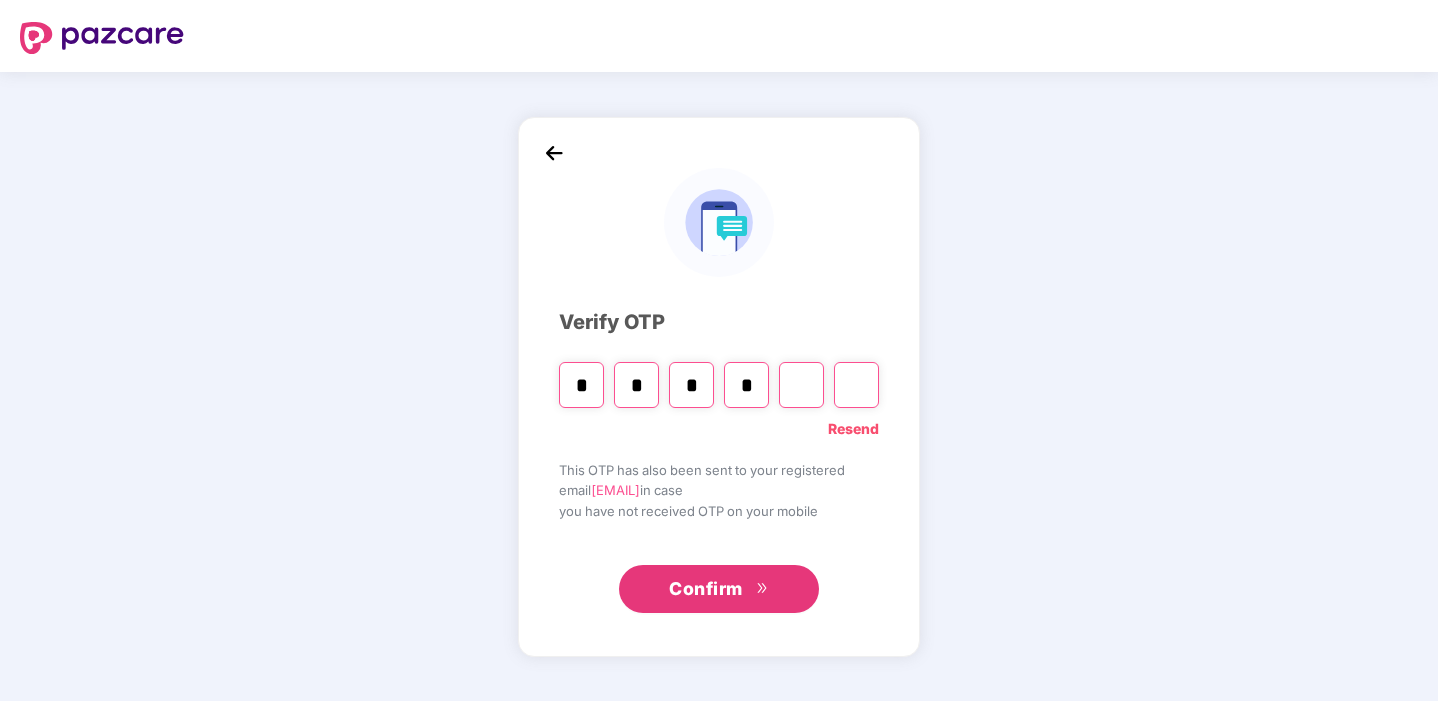 type on "*" 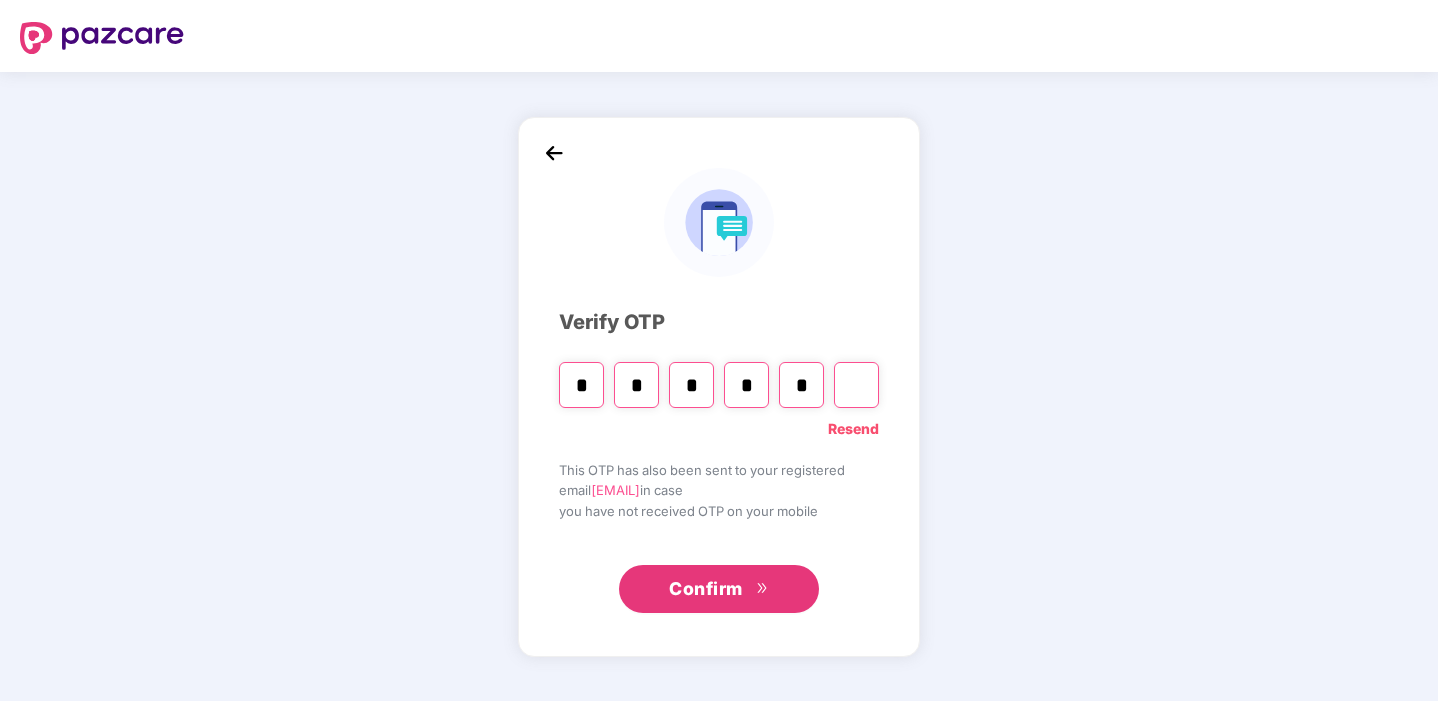 type on "*" 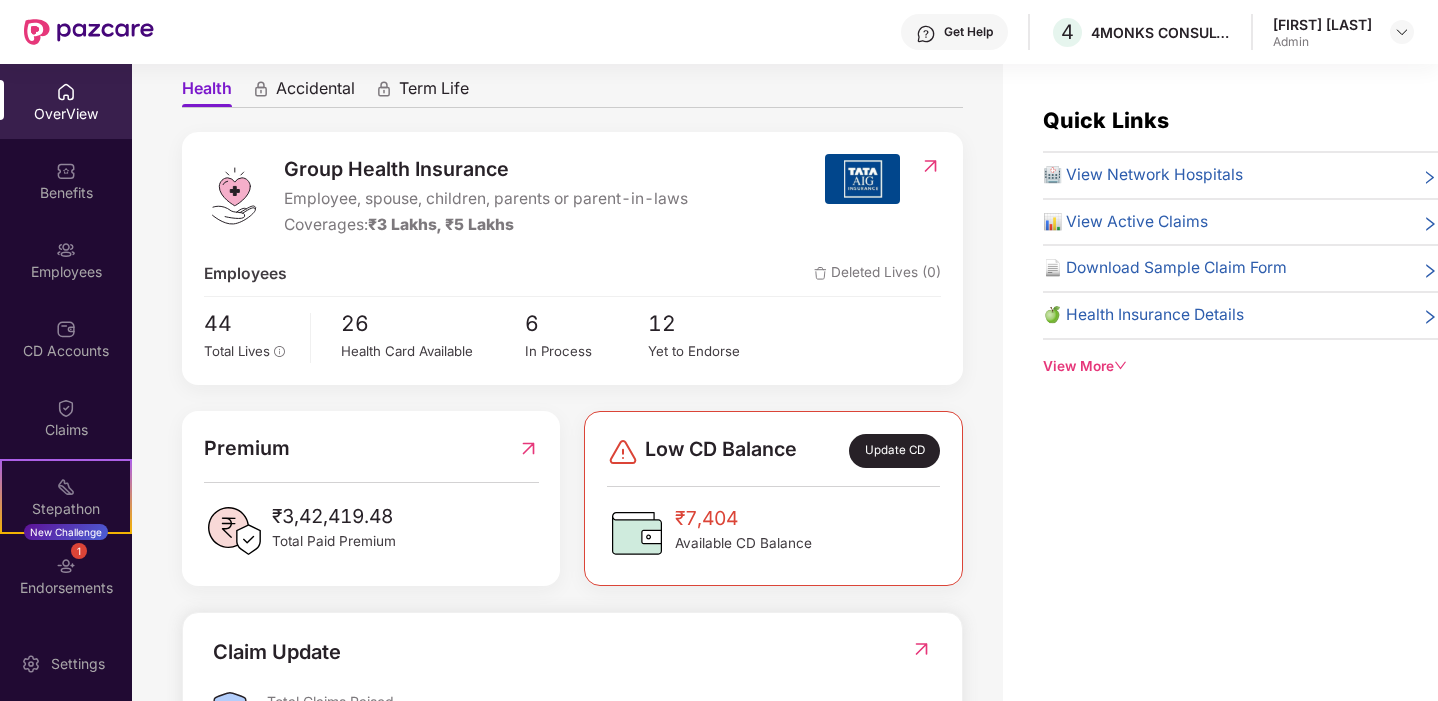 scroll, scrollTop: 289, scrollLeft: 0, axis: vertical 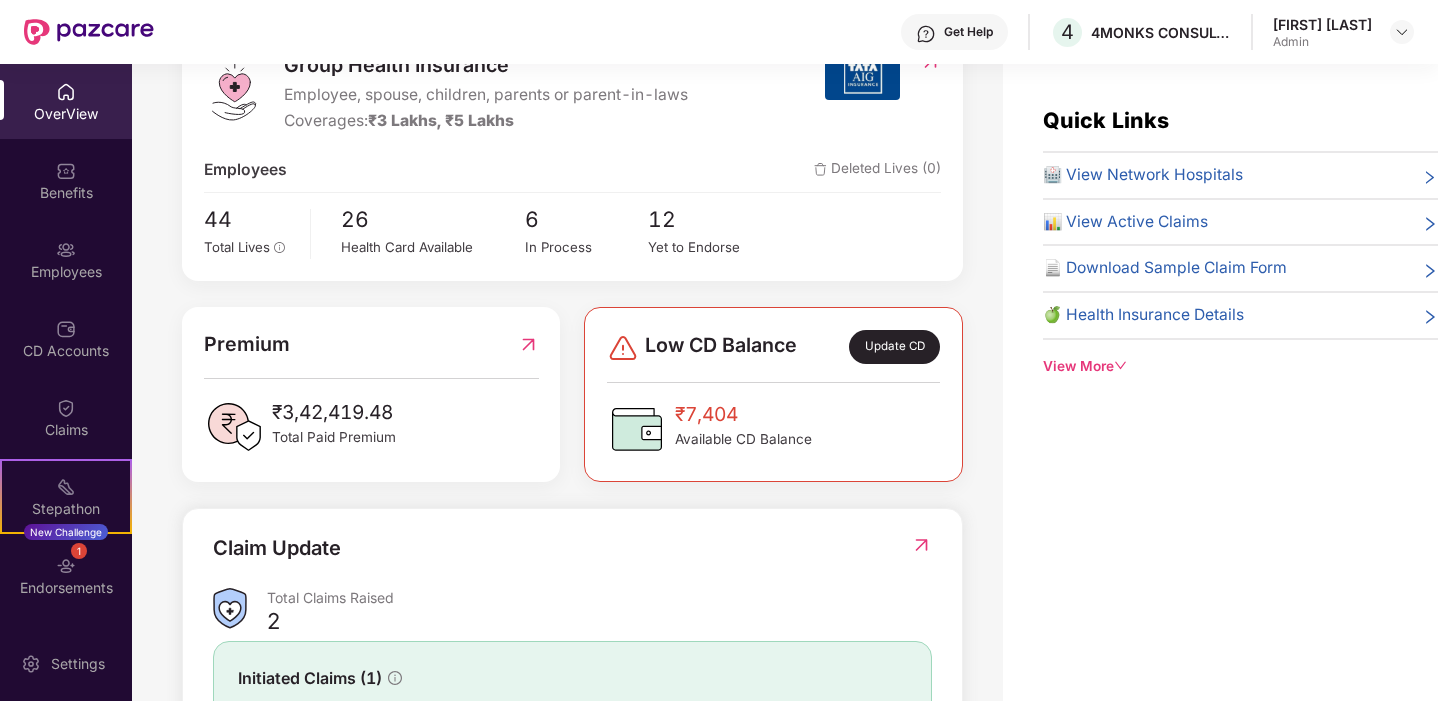 click on "Update CD" at bounding box center (894, 347) 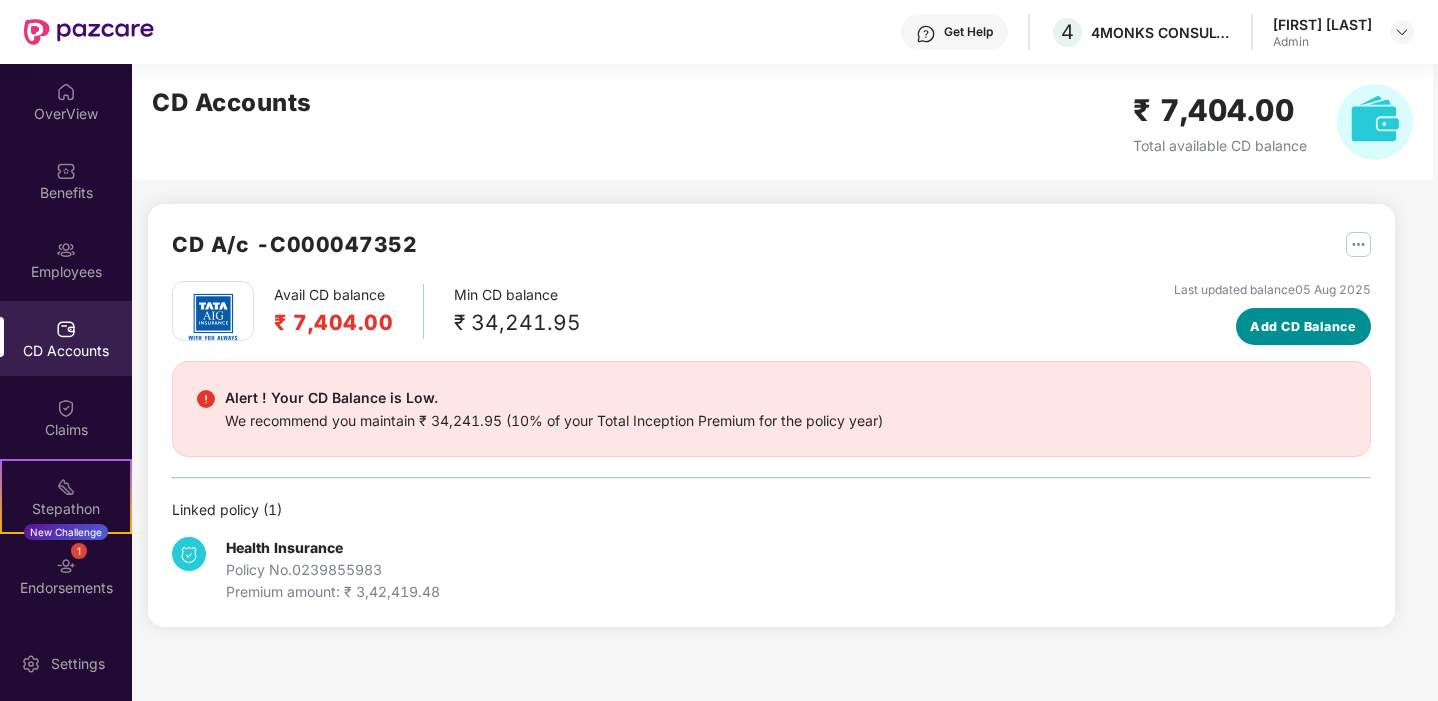 click on "Add CD Balance" at bounding box center [1303, 327] 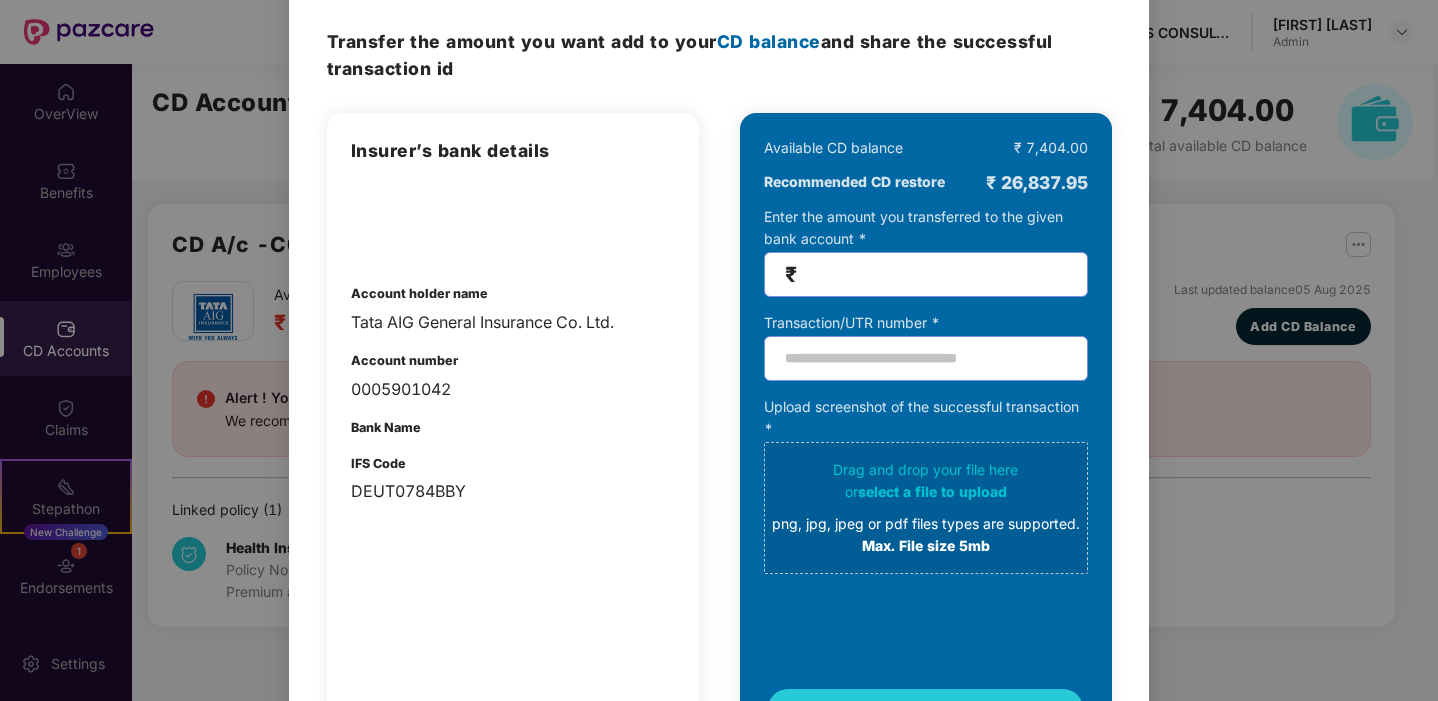 scroll, scrollTop: 72, scrollLeft: 0, axis: vertical 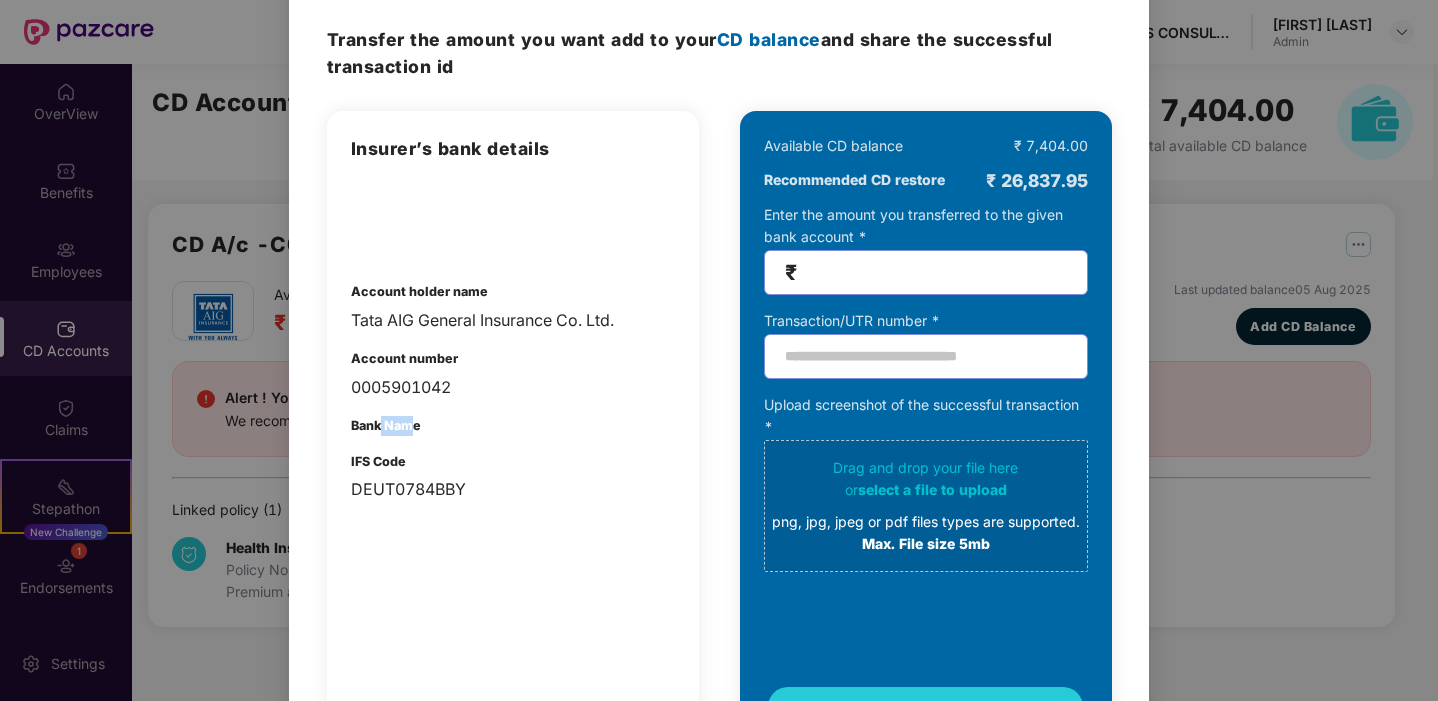 drag, startPoint x: 378, startPoint y: 425, endPoint x: 414, endPoint y: 429, distance: 36.221542 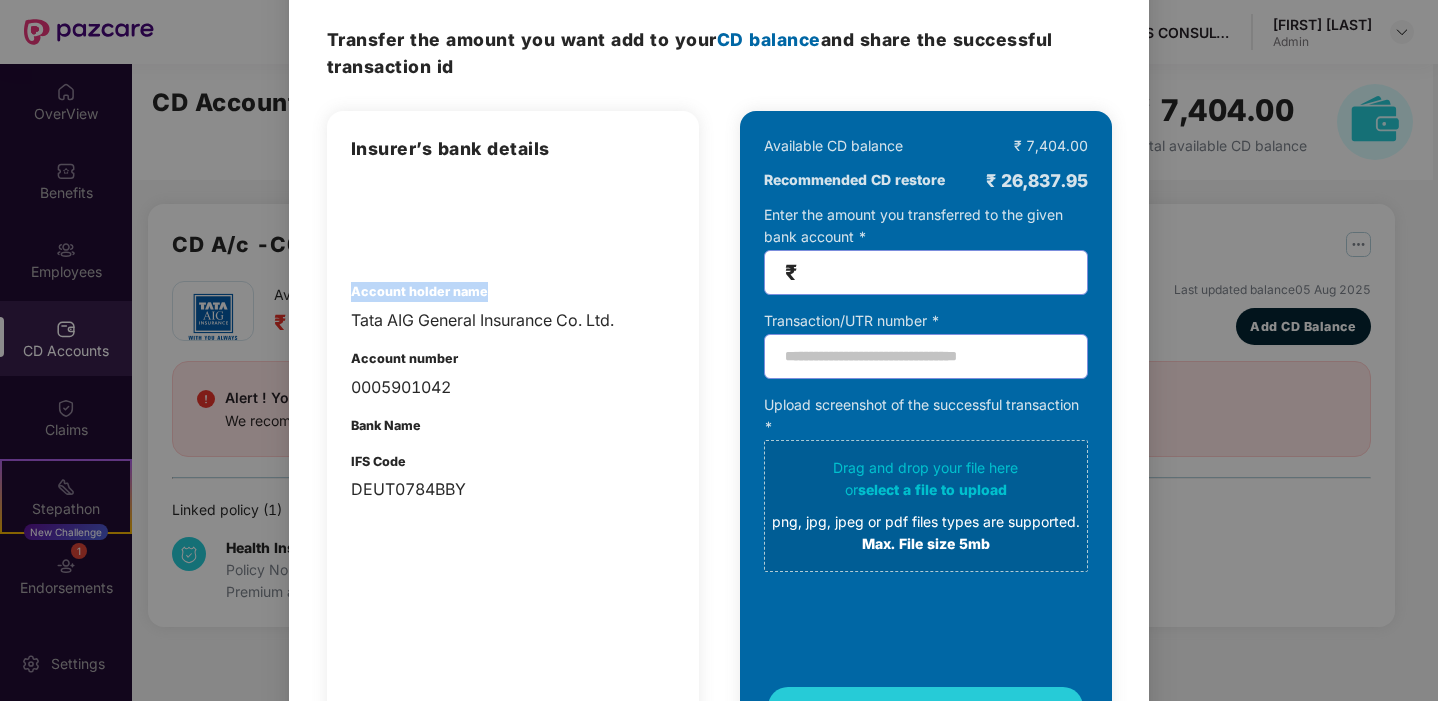 drag, startPoint x: 452, startPoint y: 166, endPoint x: 590, endPoint y: 294, distance: 188.22327 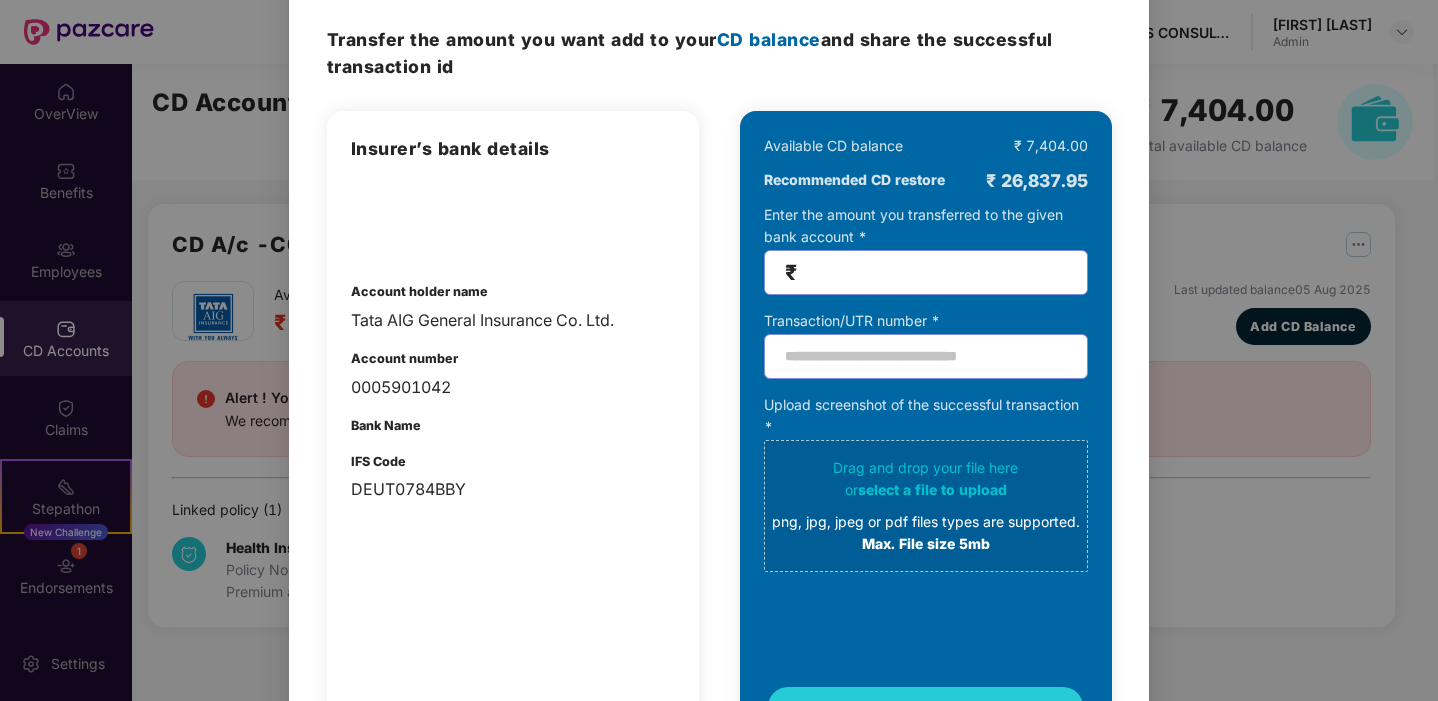 click on "Bank Name" at bounding box center [513, 426] 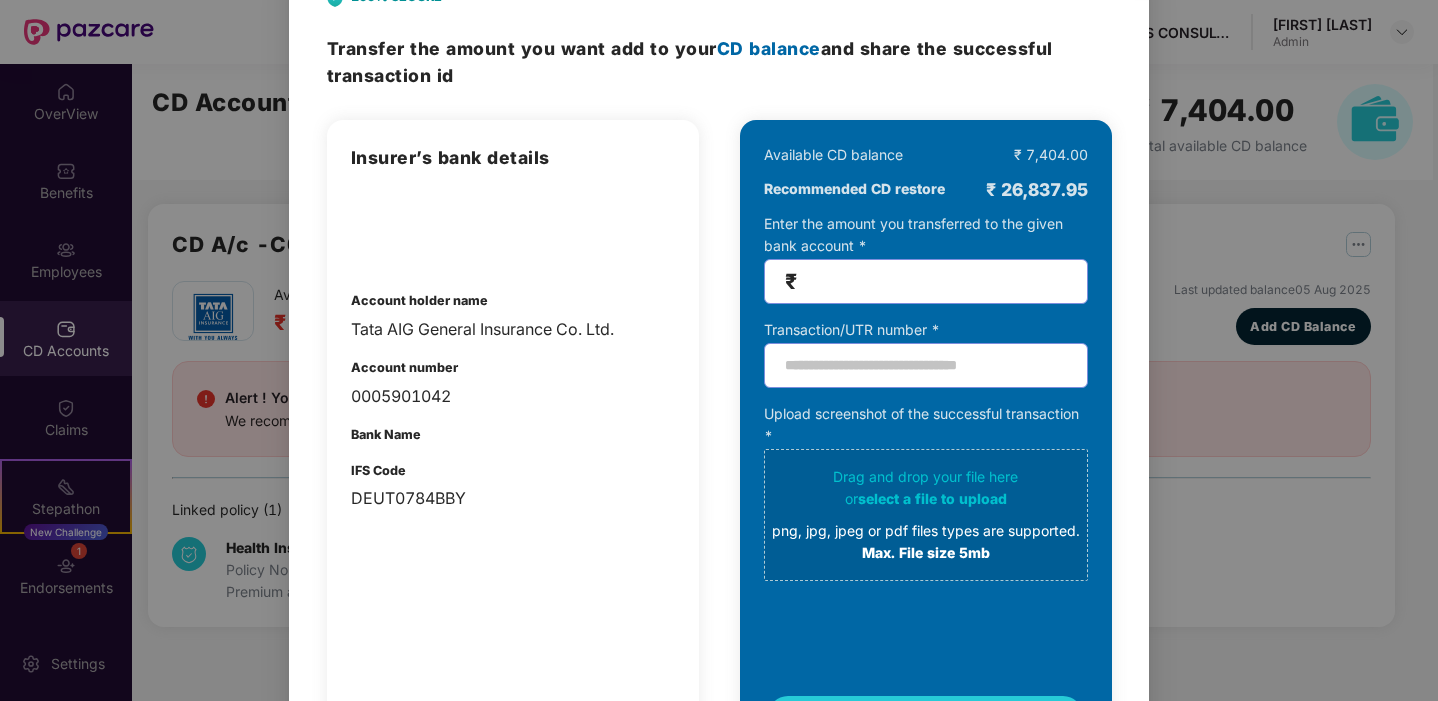 scroll, scrollTop: 58, scrollLeft: 0, axis: vertical 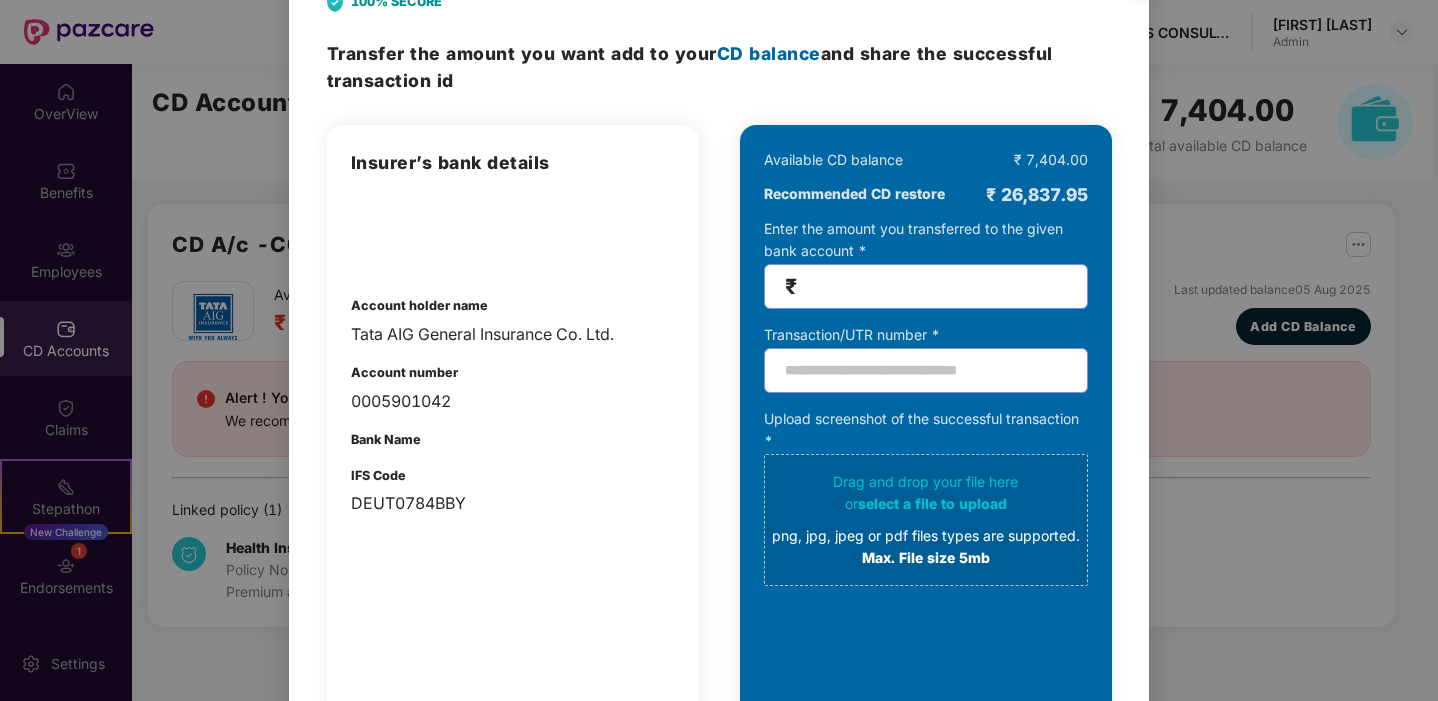 click on "100% SECURE Transfer the amount   you want add to your  CD balance  and share the successful transaction id Insurer’s bank details Account holder name Tata AIG General Insurance Co. Ltd. Account number 0005901042 Bank Name IFS Code DEUT0784BBY Available CD balance ₹ 7,404.00 Recommended CD restore ₹ 26,837.95 Enter the amount you transferred to the given bank account * ₹  Transaction/UTR number * Upload screenshot of the successful transaction * Drag and drop your file here or  select a file to upload png, jpg, jpeg or pdf files types are supported. Max. File size 5mb Submit  Cancel OK" at bounding box center (719, 350) 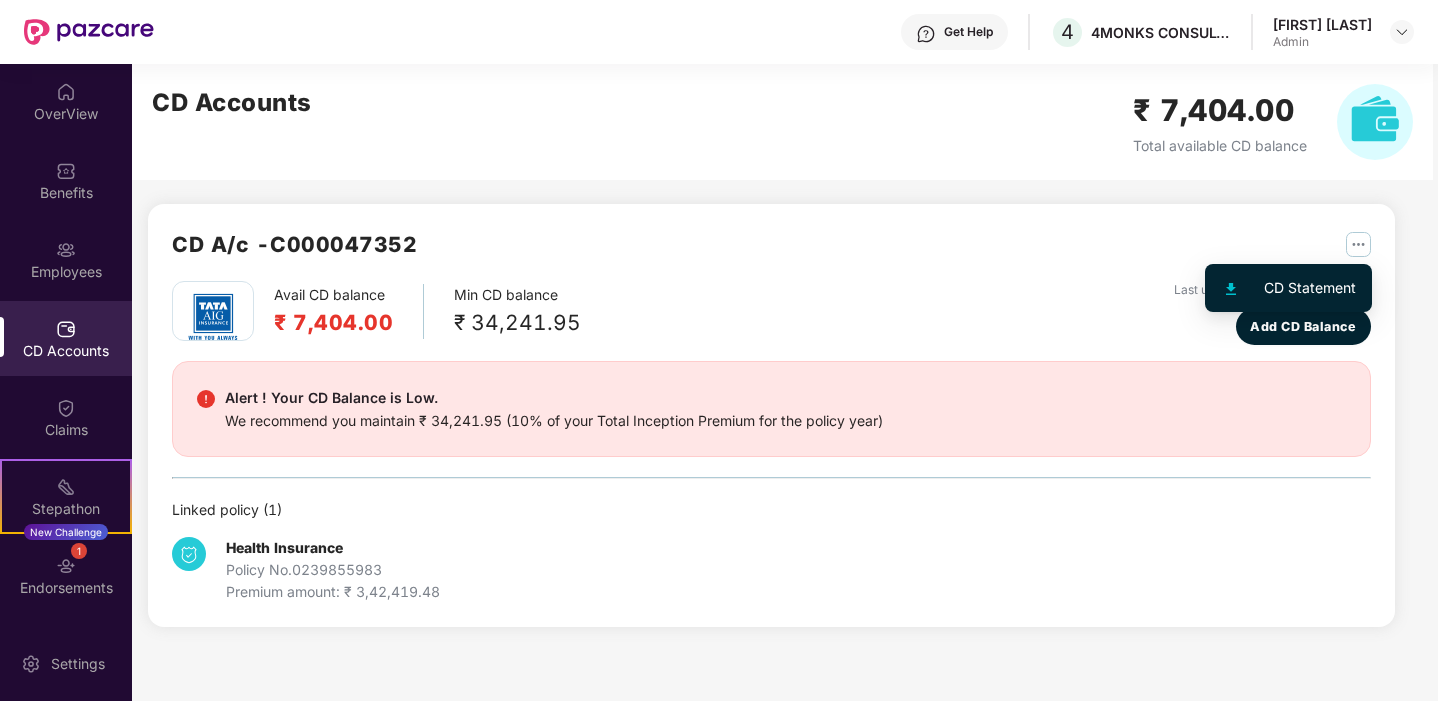 click at bounding box center (1358, 244) 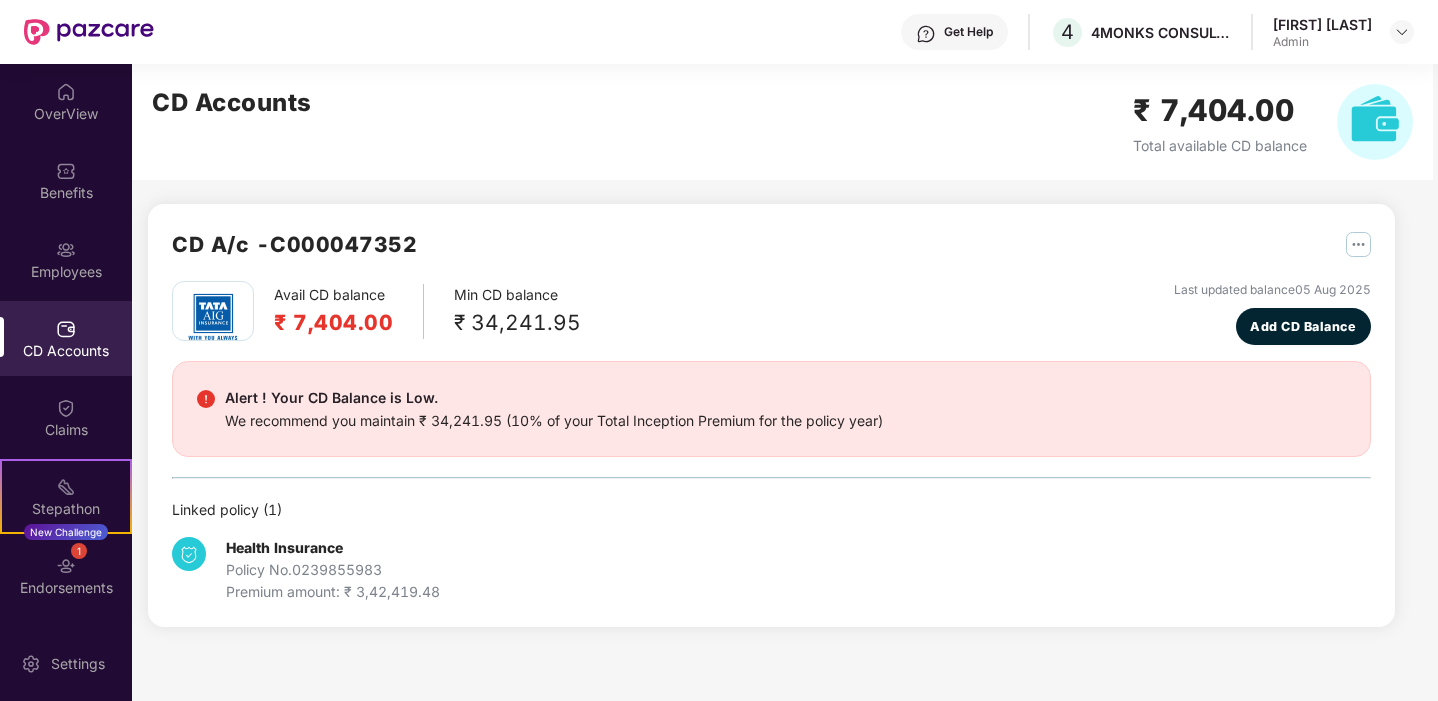 click on "Avail CD balance ₹ 7,404.00 Min CD balance ₹ 34,241.95 Last updated balance  05 Aug 2025 Add CD Balance" at bounding box center (771, 313) 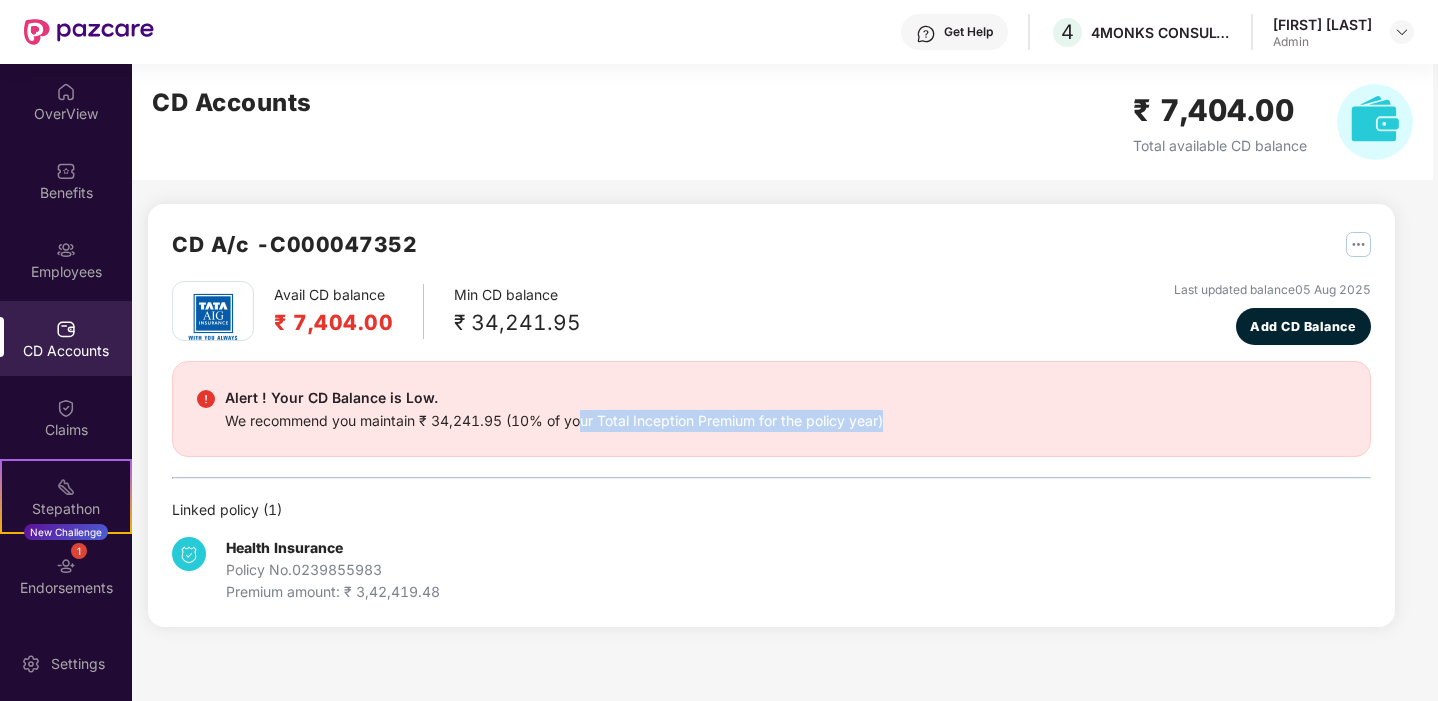 drag, startPoint x: 583, startPoint y: 421, endPoint x: 834, endPoint y: 432, distance: 251.24092 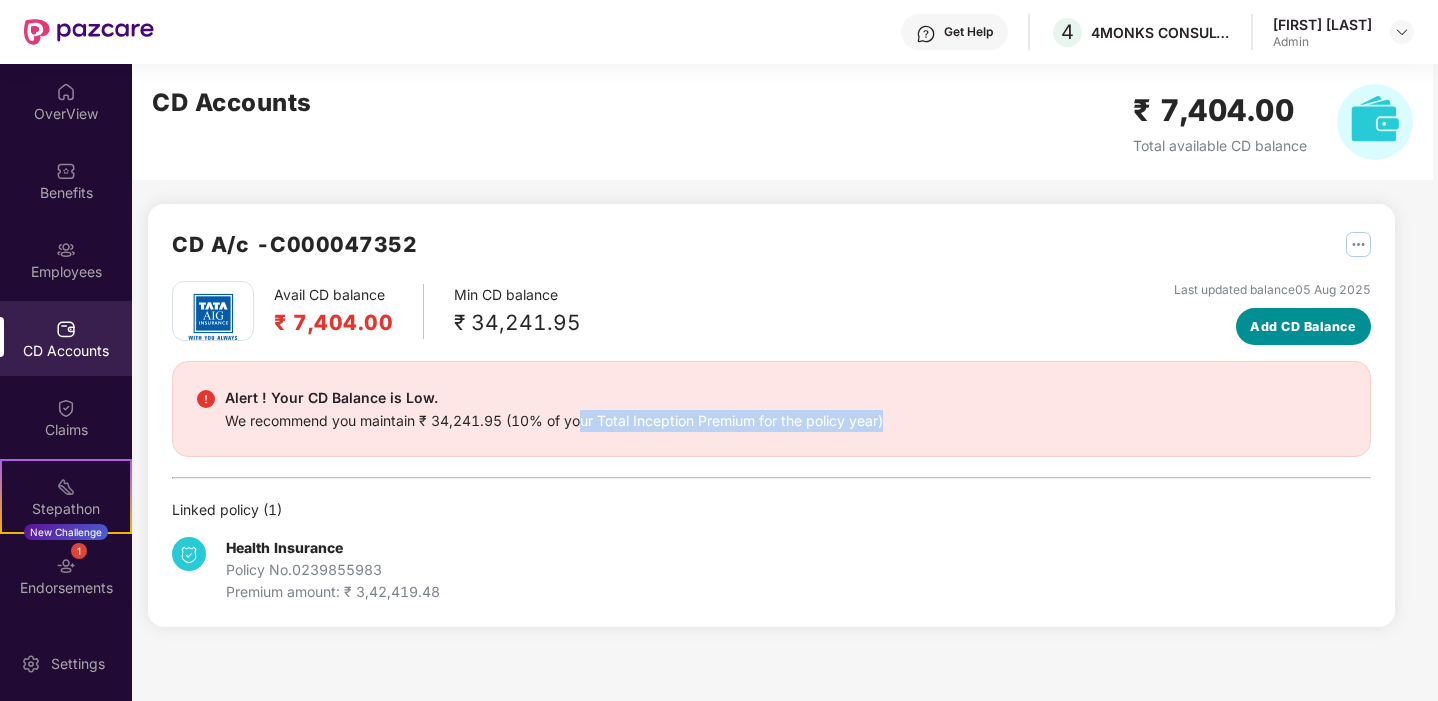 click on "Add CD Balance" at bounding box center (1303, 327) 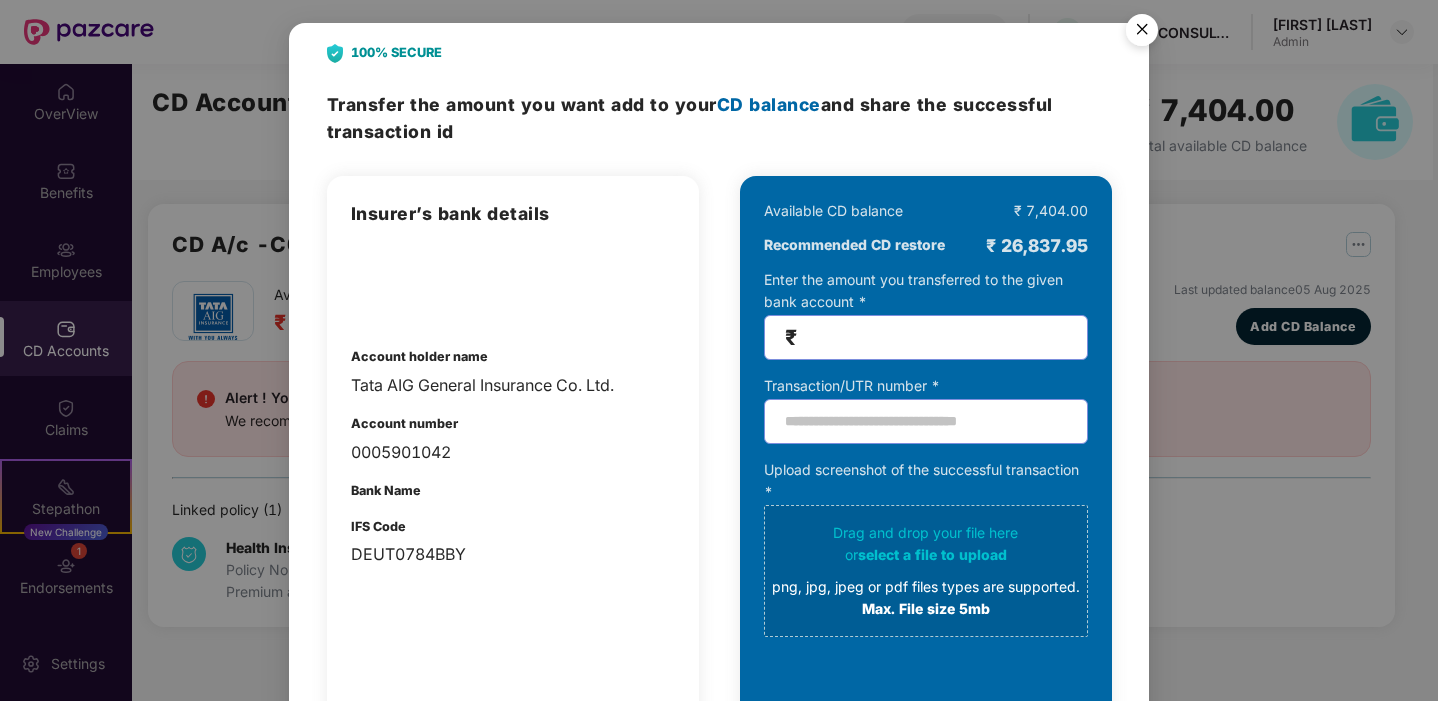 scroll, scrollTop: 23, scrollLeft: 0, axis: vertical 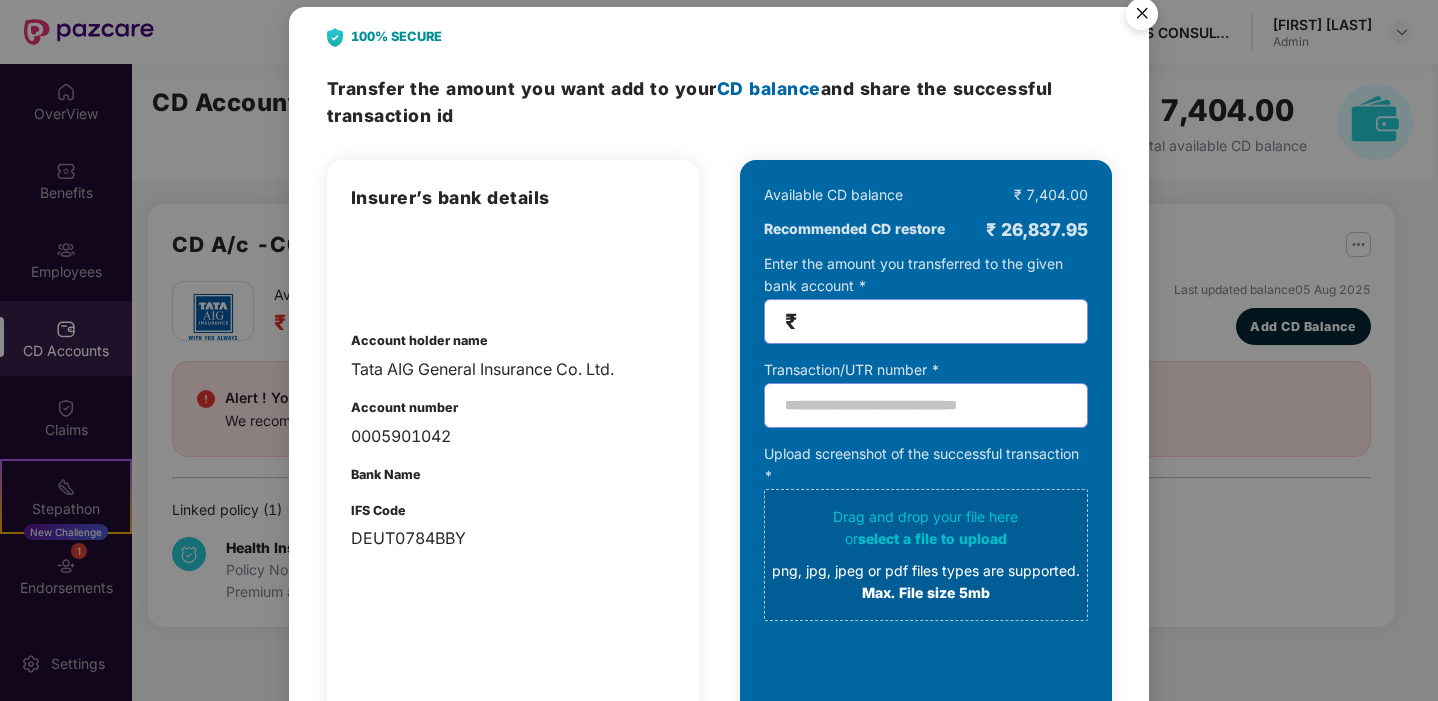 click on "100% SECURE Transfer the amount   you want add to your  CD balance  and share the successful transaction id Insurer’s bank details Account holder name Tata AIG General Insurance Co. Ltd. Account number 0005901042 Bank Name IFS Code DEUT0784BBY Available CD balance ₹ 7,404.00 Recommended CD restore ₹ 26,837.95 Enter the amount you transferred to the given bank account * ₹  Transaction/UTR number * Upload screenshot of the successful transaction * Drag and drop your file here or  select a file to upload png, jpg, jpeg or pdf files types are supported. Max. File size 5mb Submit  Cancel OK" at bounding box center (719, 350) 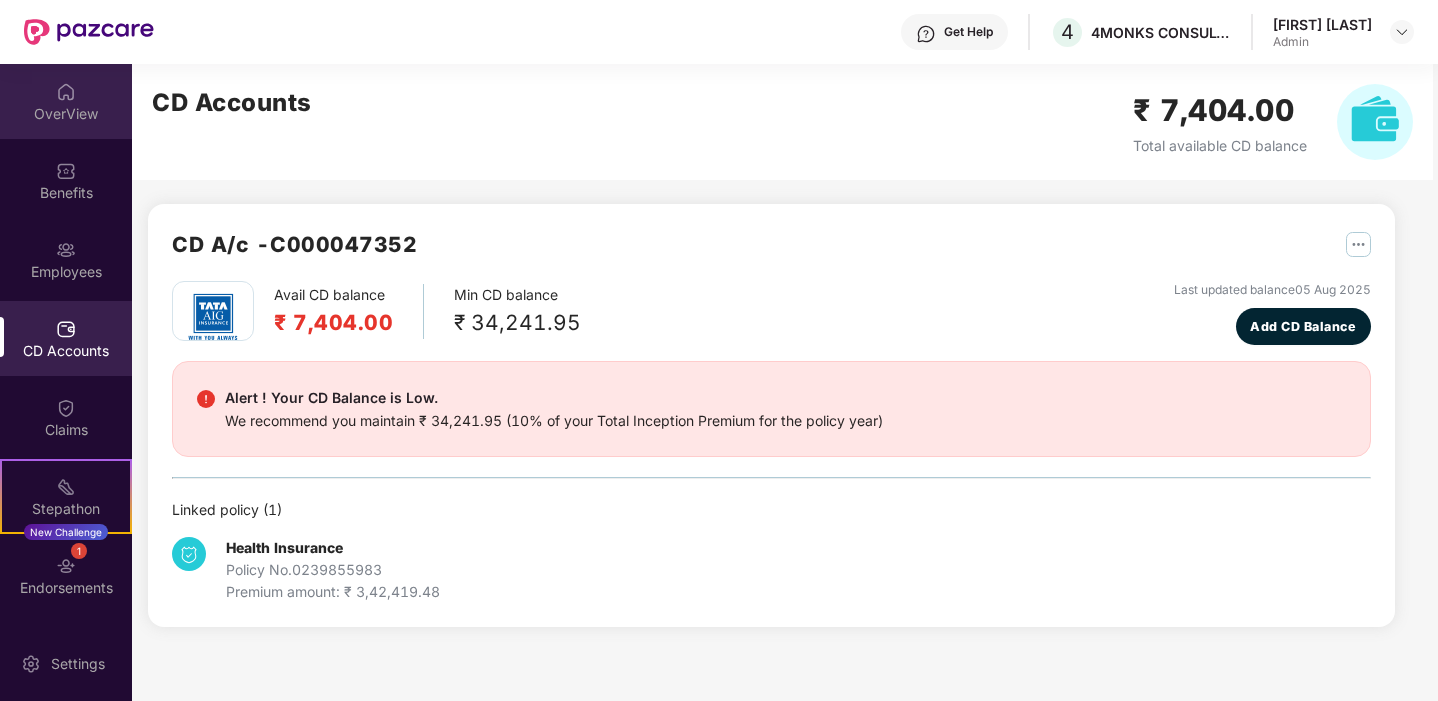 click at bounding box center [66, 92] 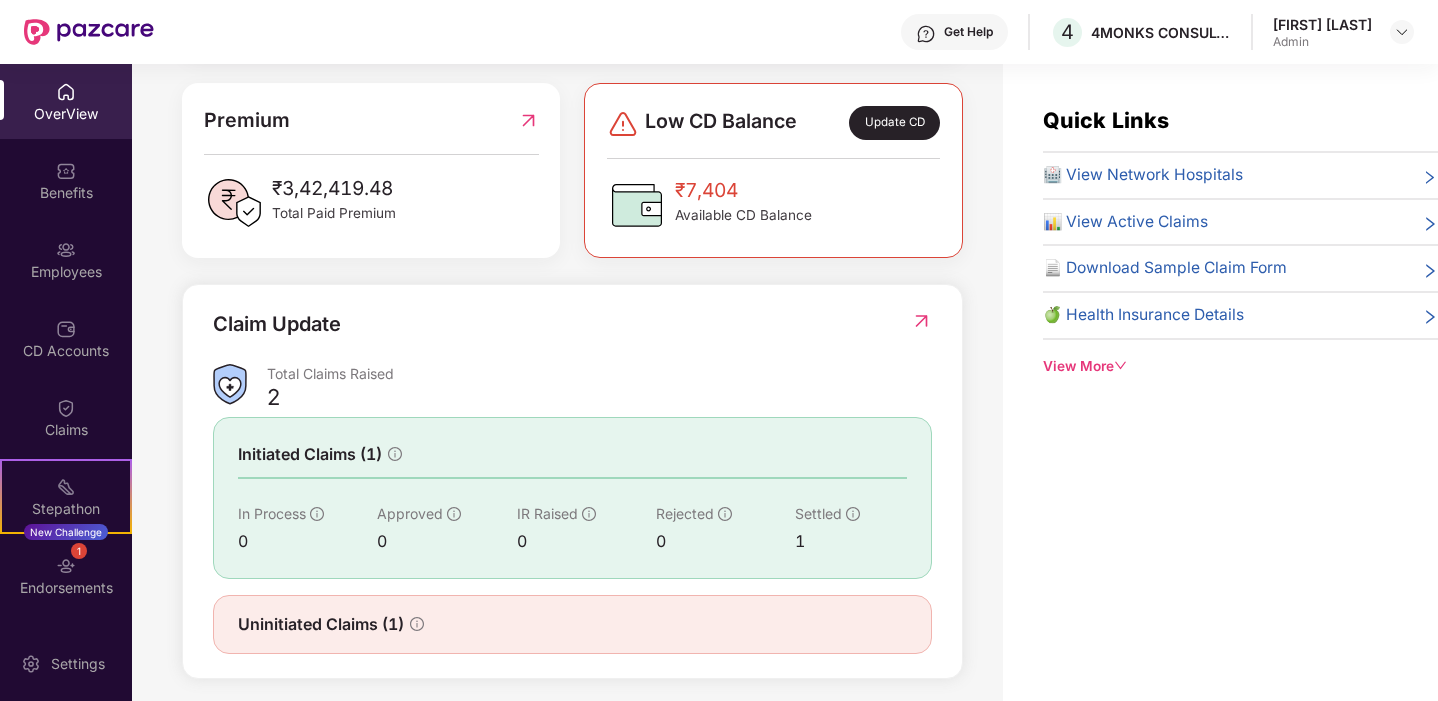 scroll, scrollTop: 524, scrollLeft: 0, axis: vertical 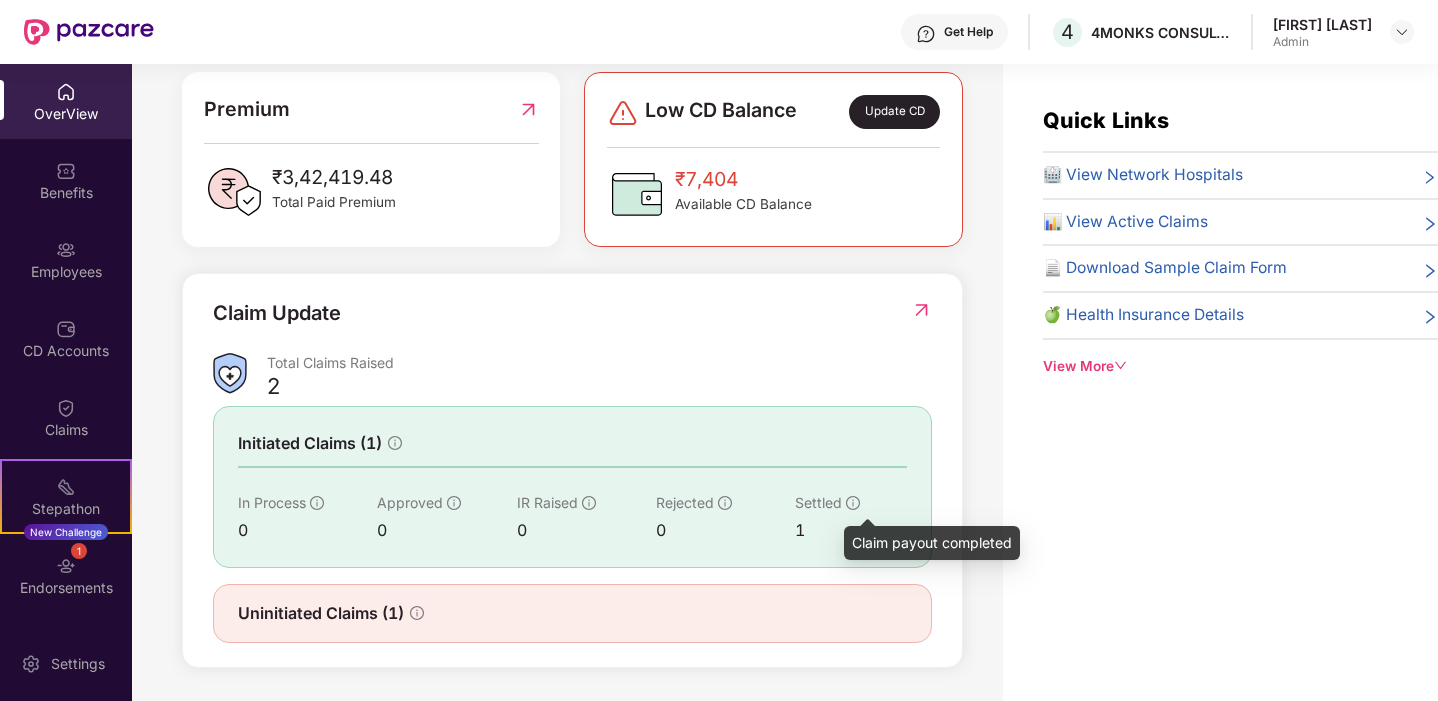 click 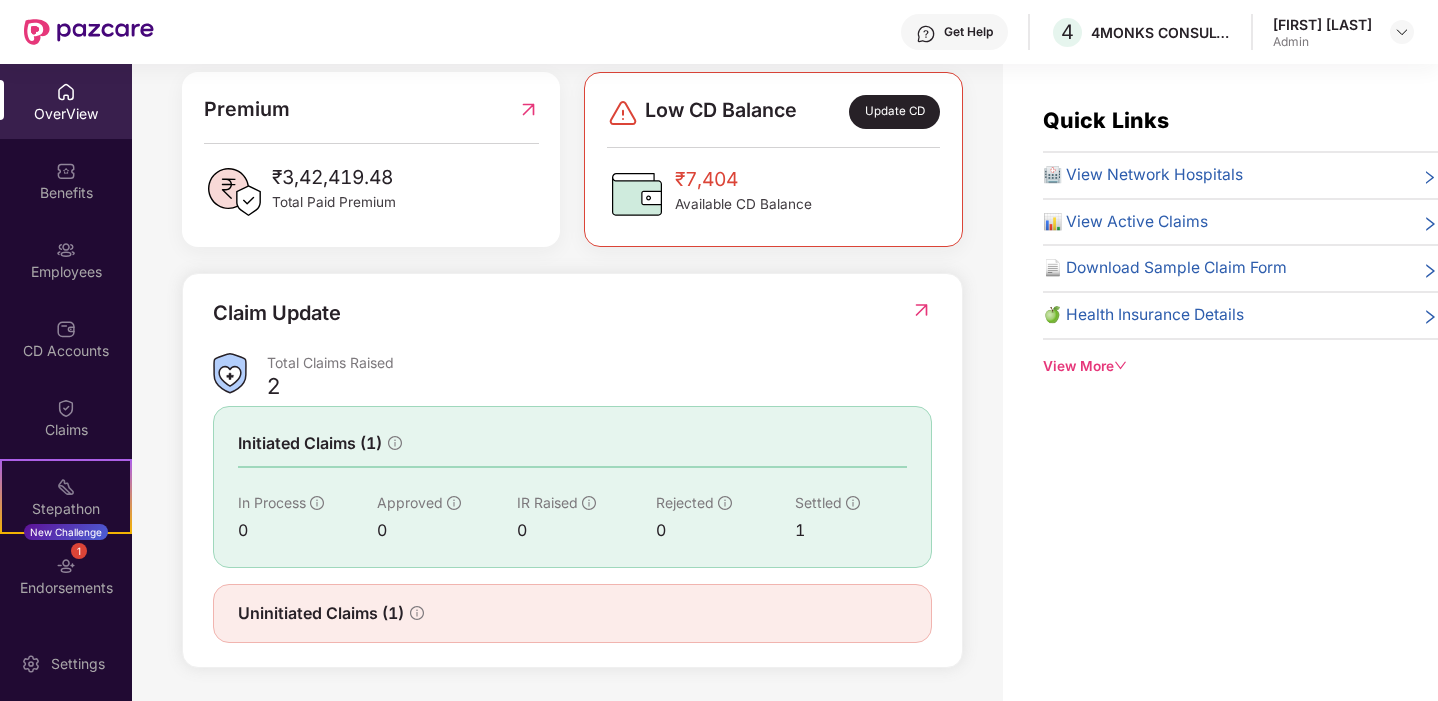 click on "Uninitiated Claims (1)" at bounding box center [572, 613] 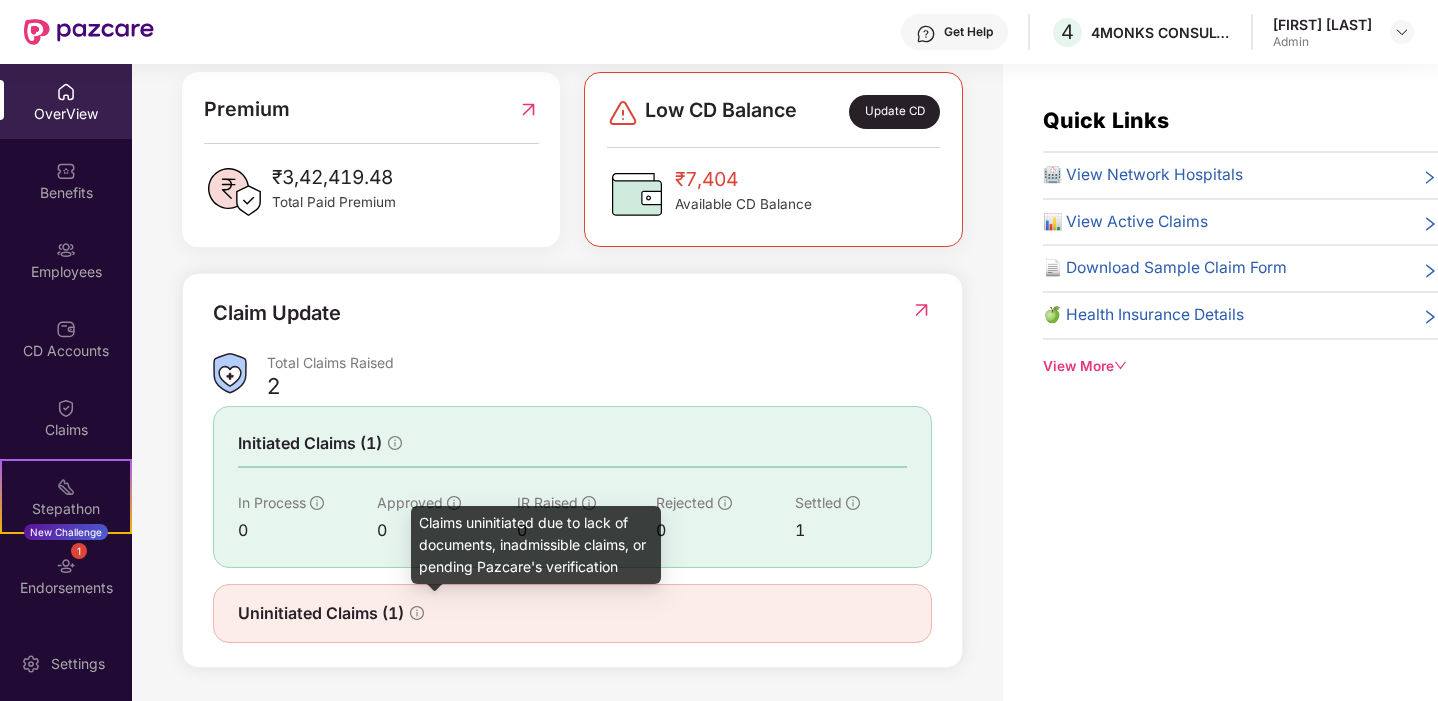 click 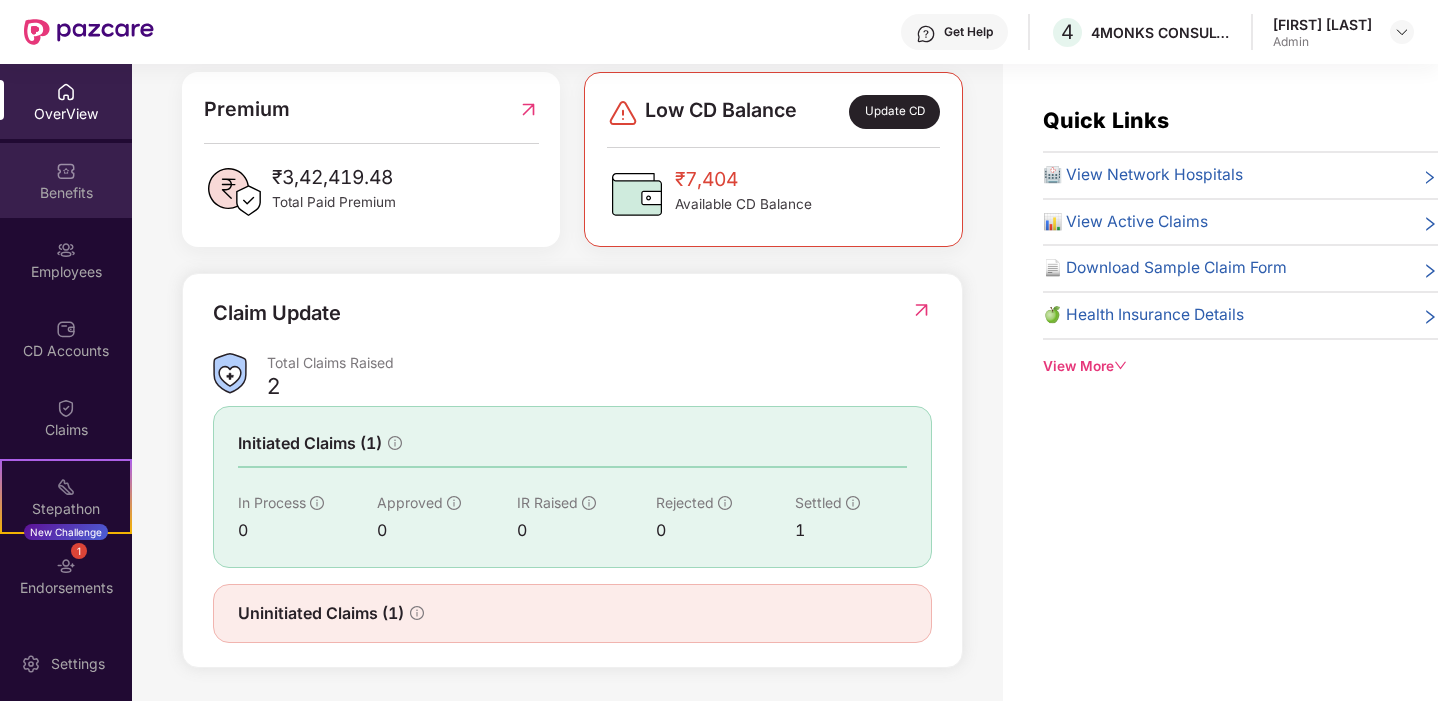 click at bounding box center (66, 171) 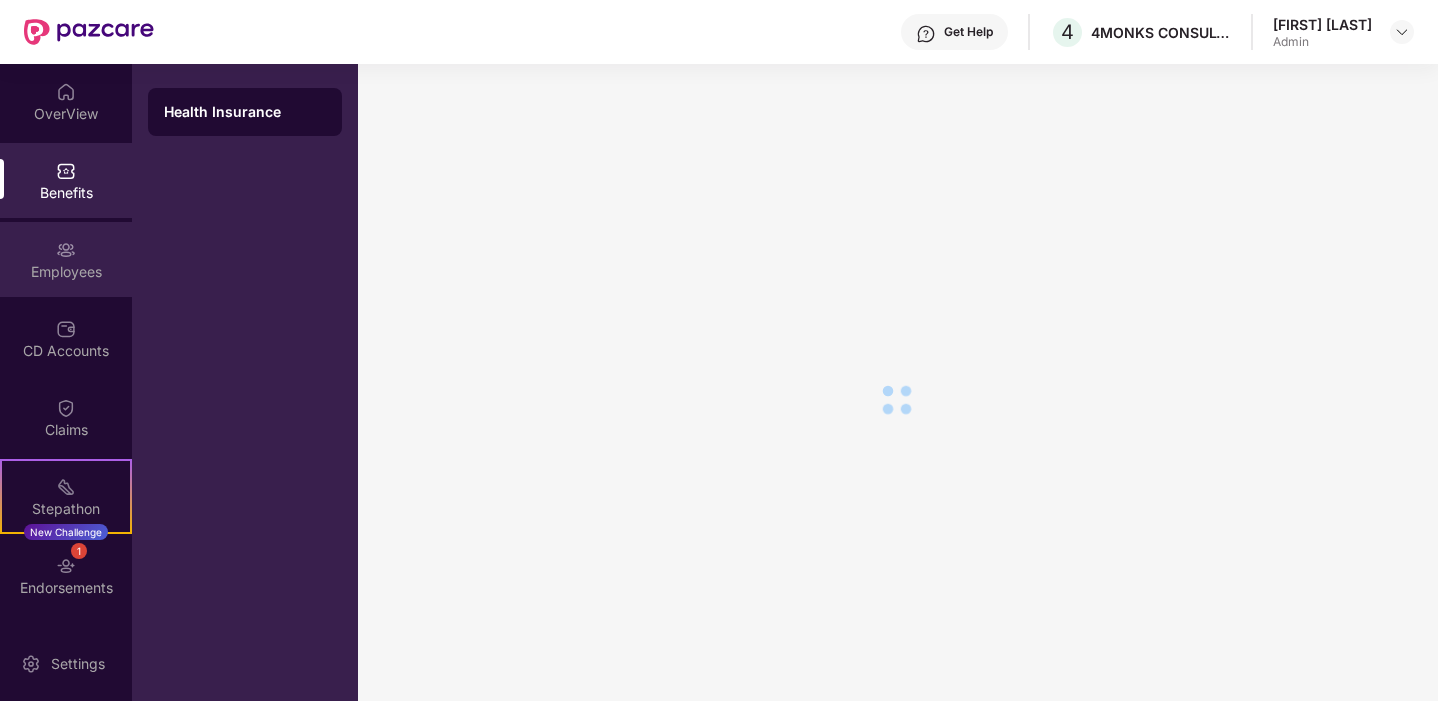 click at bounding box center [66, 250] 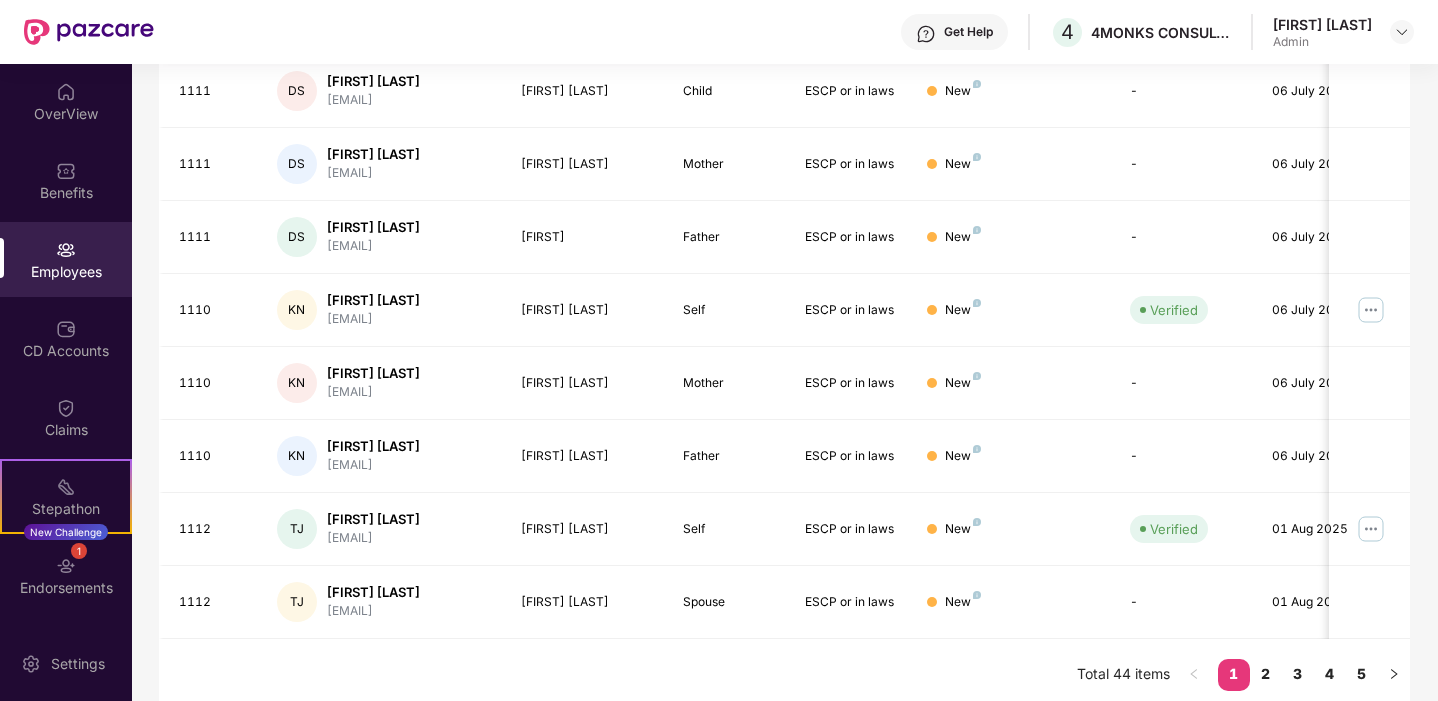 scroll, scrollTop: 528, scrollLeft: 0, axis: vertical 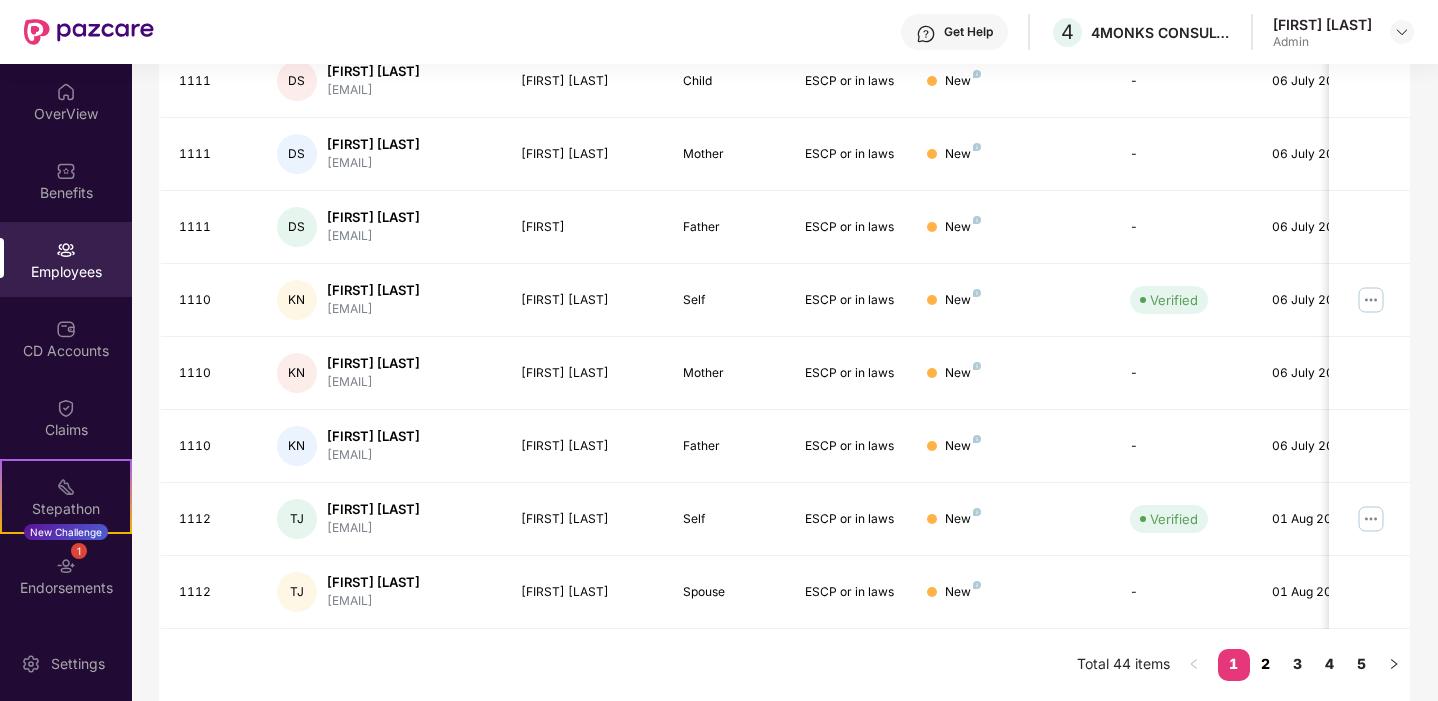 click on "2" at bounding box center [1266, 664] 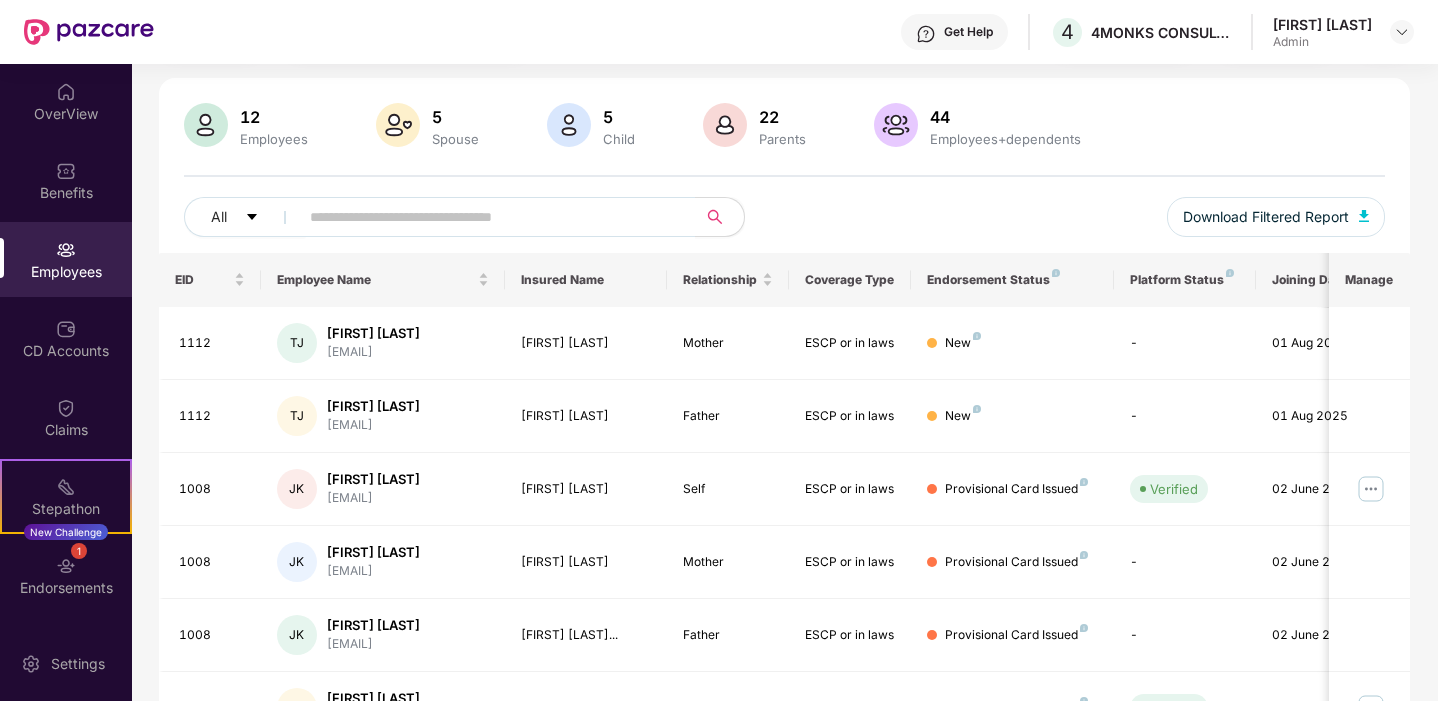 scroll, scrollTop: 77, scrollLeft: 0, axis: vertical 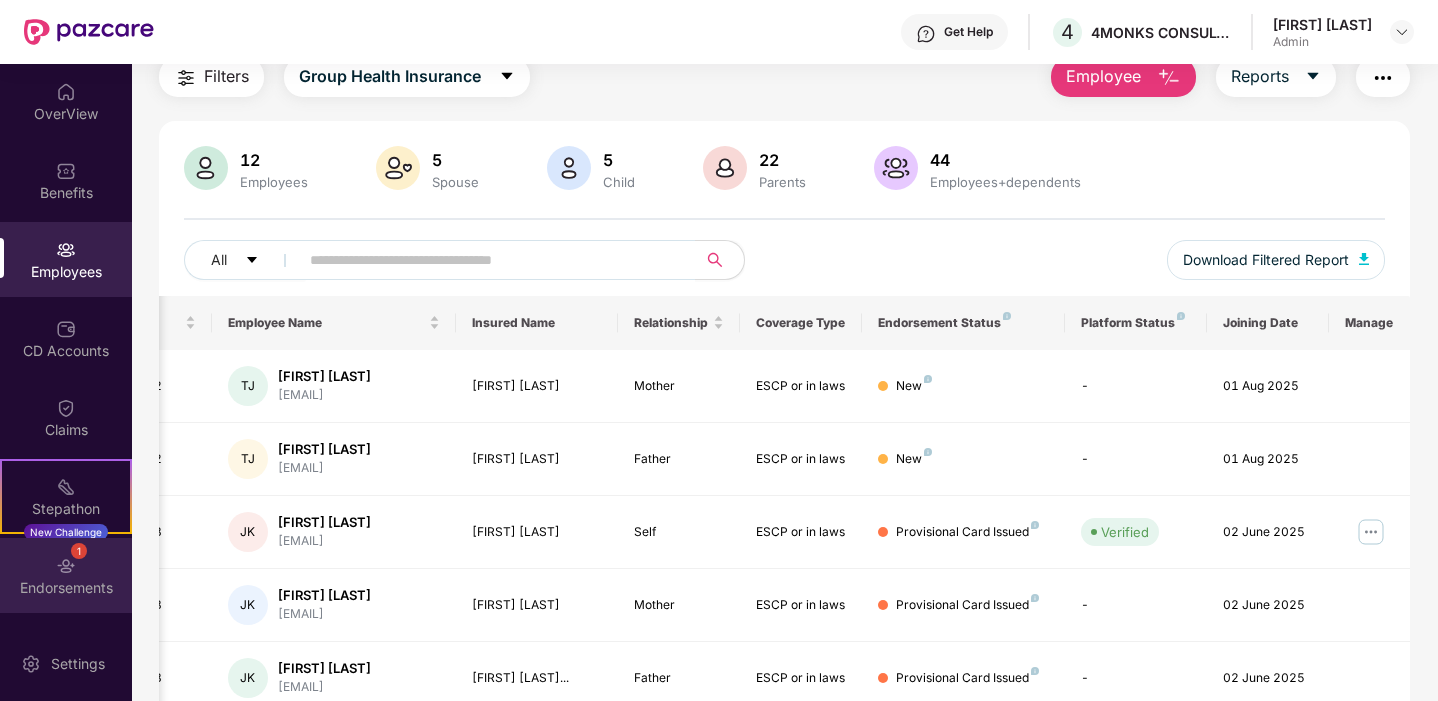 click on "1" at bounding box center (79, 551) 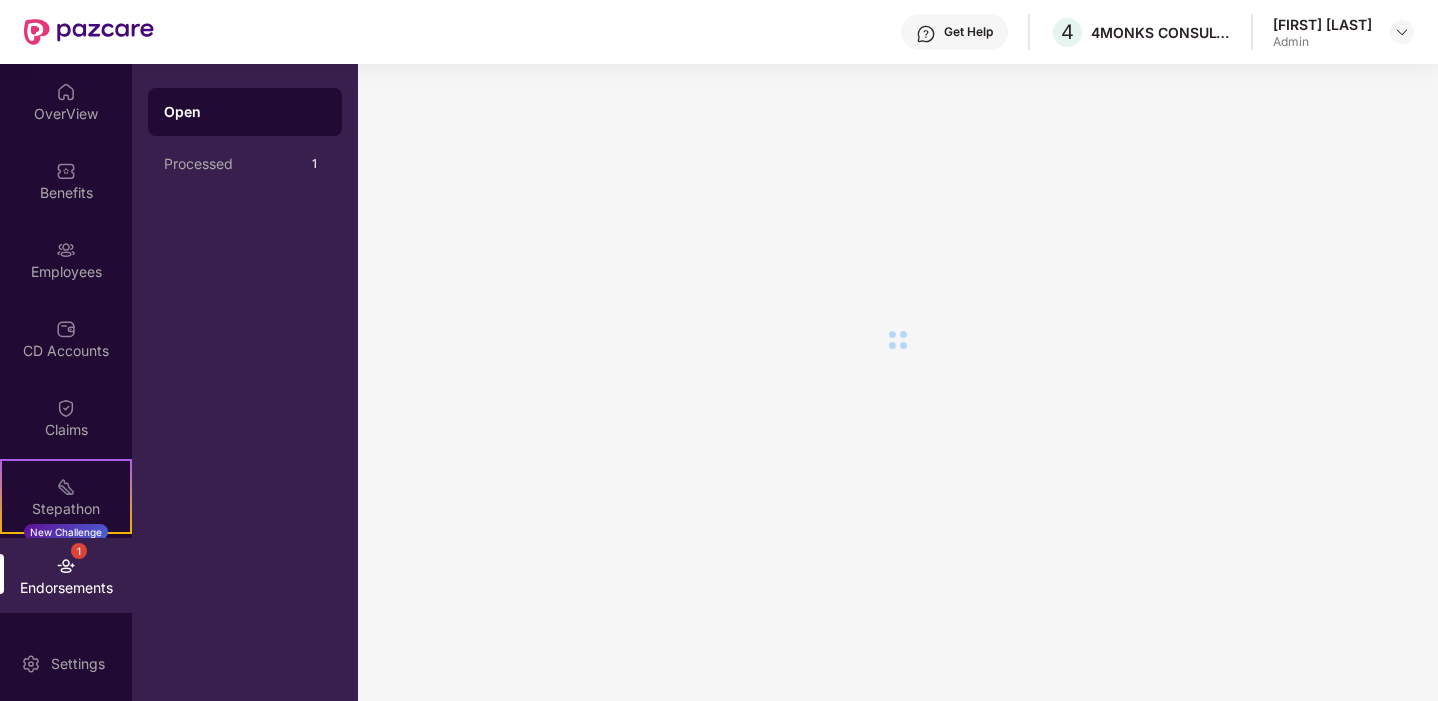 scroll, scrollTop: 0, scrollLeft: 0, axis: both 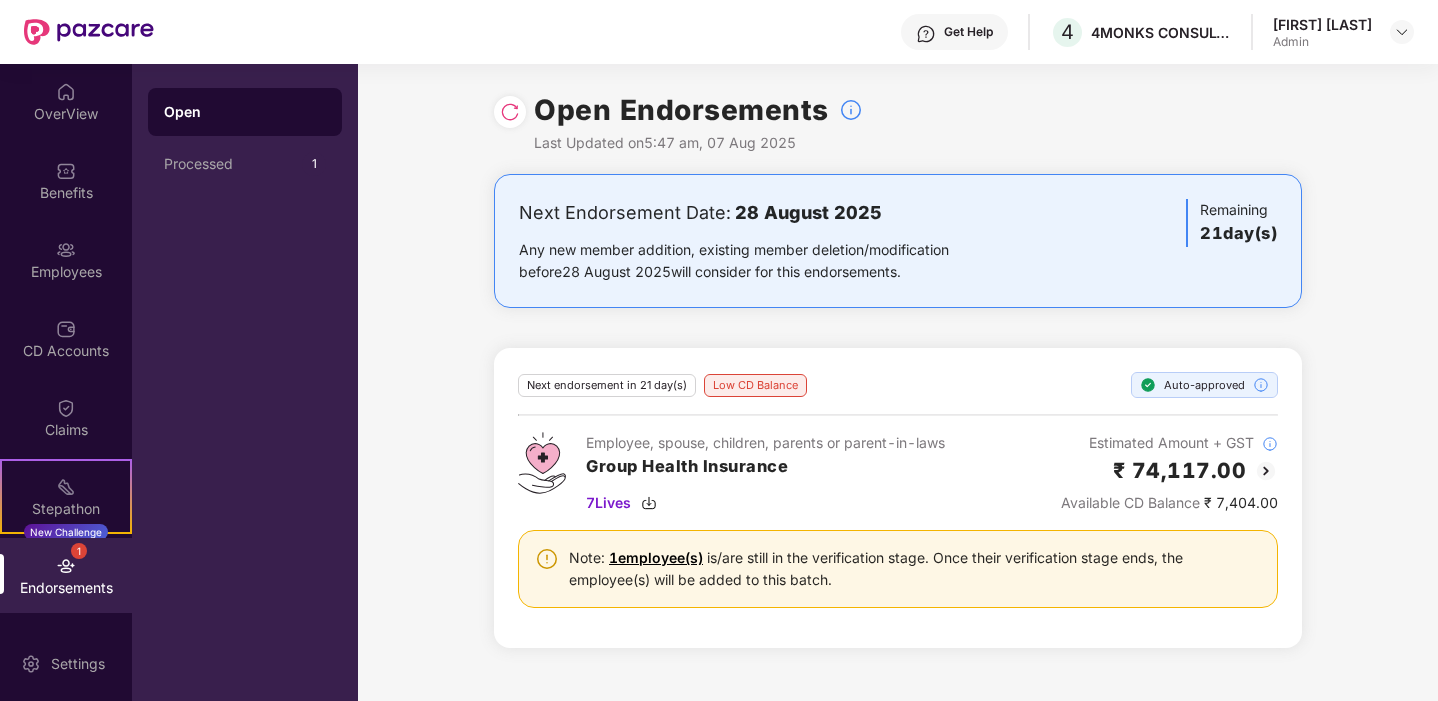 click on "1  employee(s)" at bounding box center (656, 557) 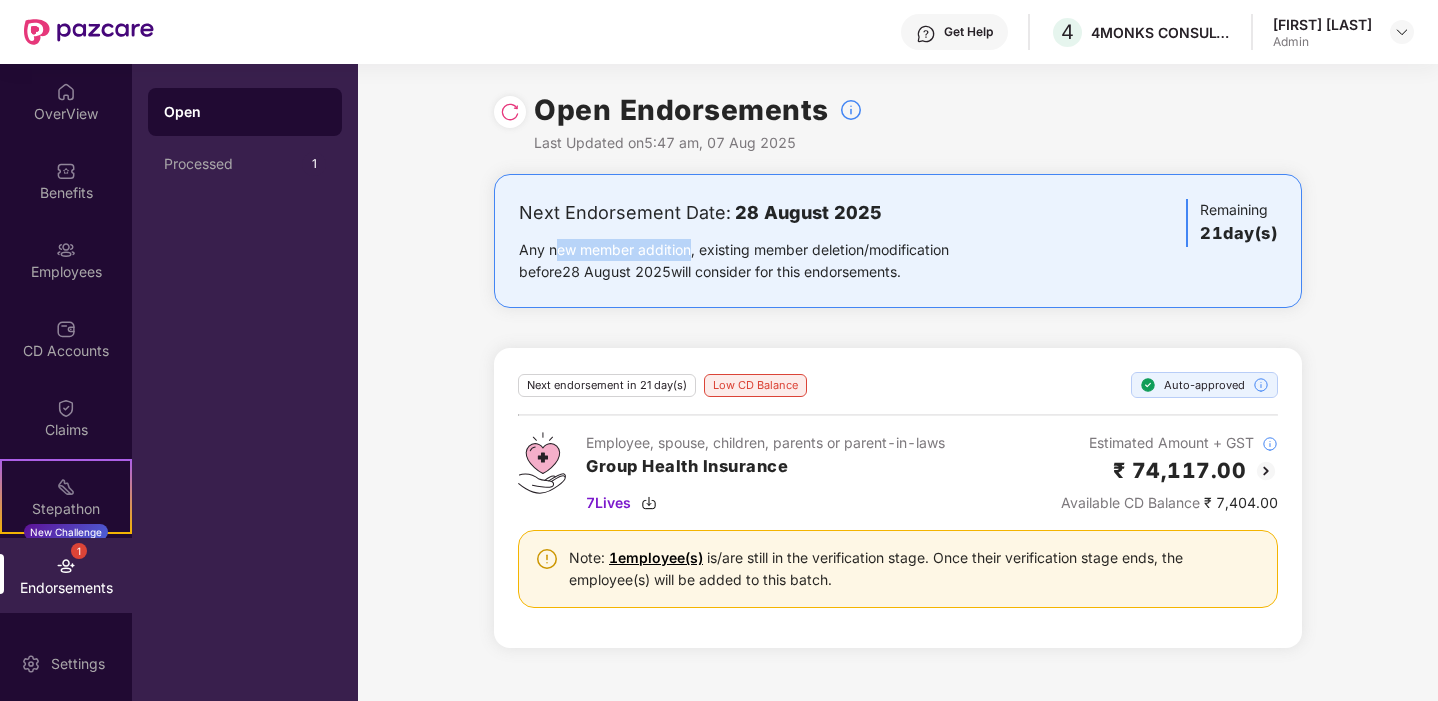 drag, startPoint x: 554, startPoint y: 255, endPoint x: 687, endPoint y: 255, distance: 133 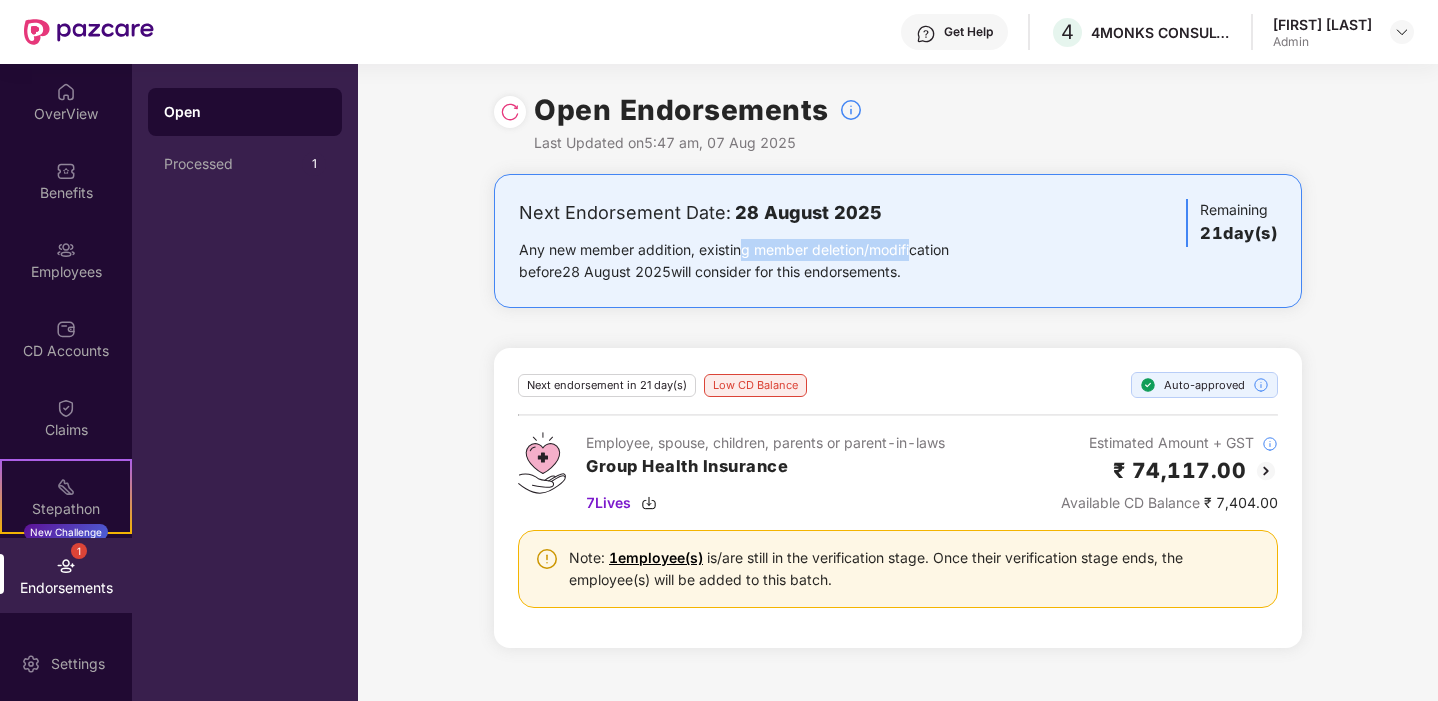 drag, startPoint x: 741, startPoint y: 255, endPoint x: 912, endPoint y: 247, distance: 171.18703 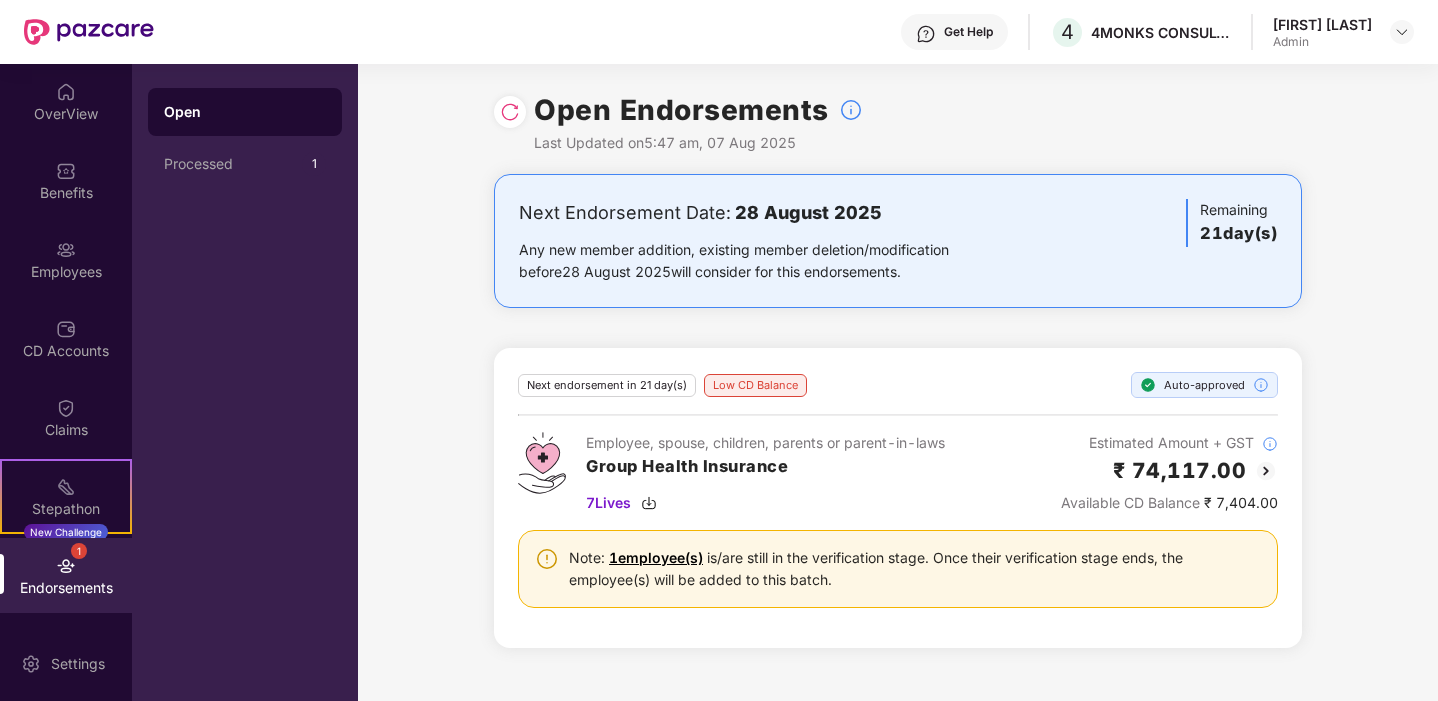 click on "Next Endorsement Date: 28 August 2025 Any new member addition, existing member deletion/modification before  28 August 2025  will consider for this endorsements. Remaining 21  day(s) Next endorsement in 21 day(s) Low CD Balance Auto-approved Employee, spouse, children, parents or parent-in-laws Group Health Insurance   7  Lives Estimated Amount + GST ₹ 74,117.00 Available CD Balance   ₹ 7,404.00 Note: 1  employee(s) is/are still in the verification stage. Once their verification stage ends, the employee(s) will be added to this batch." at bounding box center [898, 423] 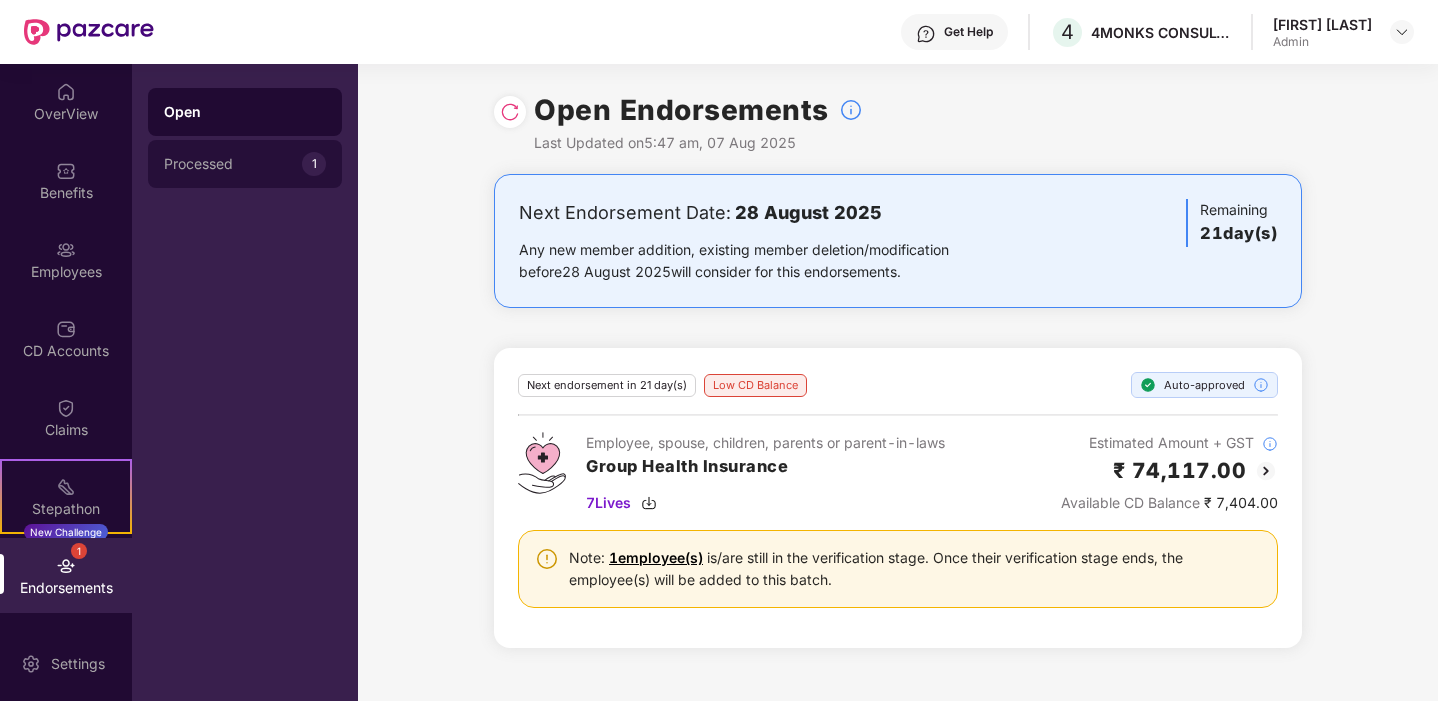 click on "Processed" at bounding box center (233, 164) 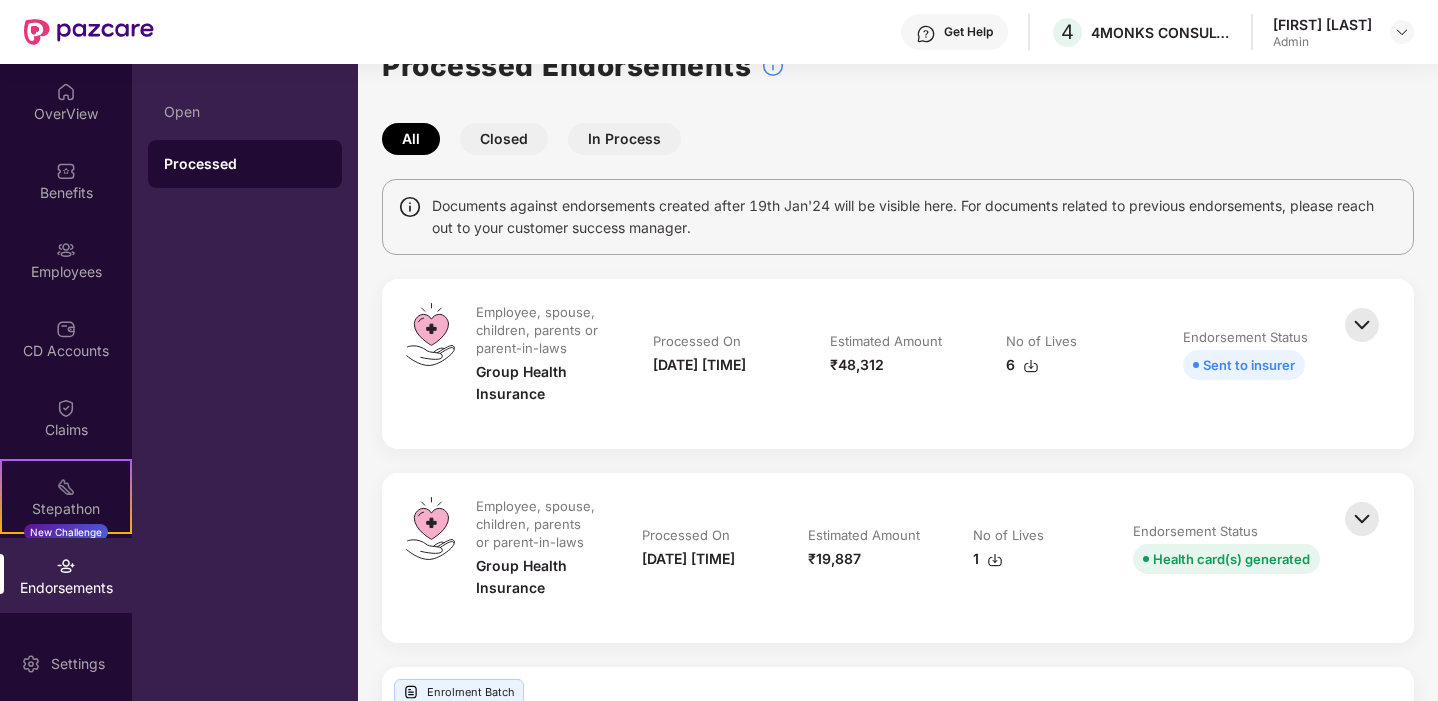 scroll, scrollTop: 0, scrollLeft: 0, axis: both 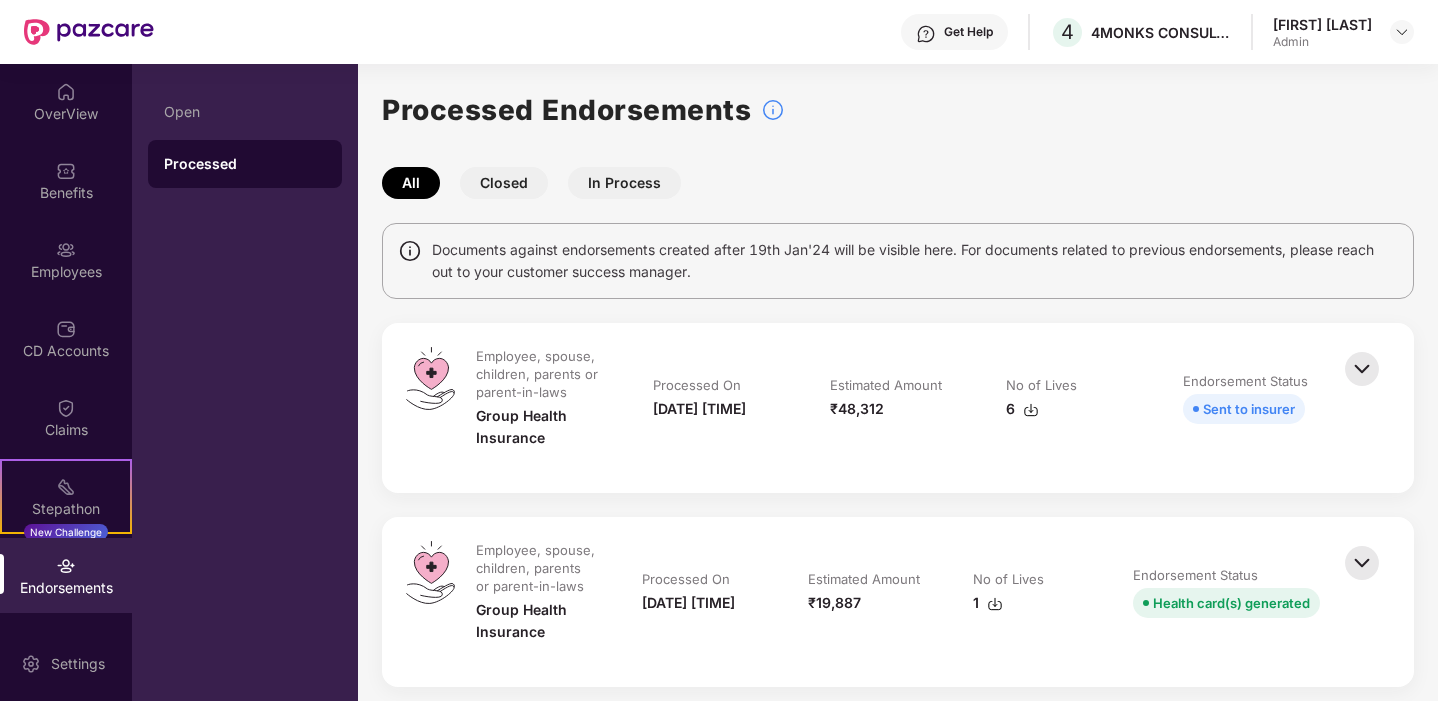 click on "Sent to insurer" at bounding box center (1249, 409) 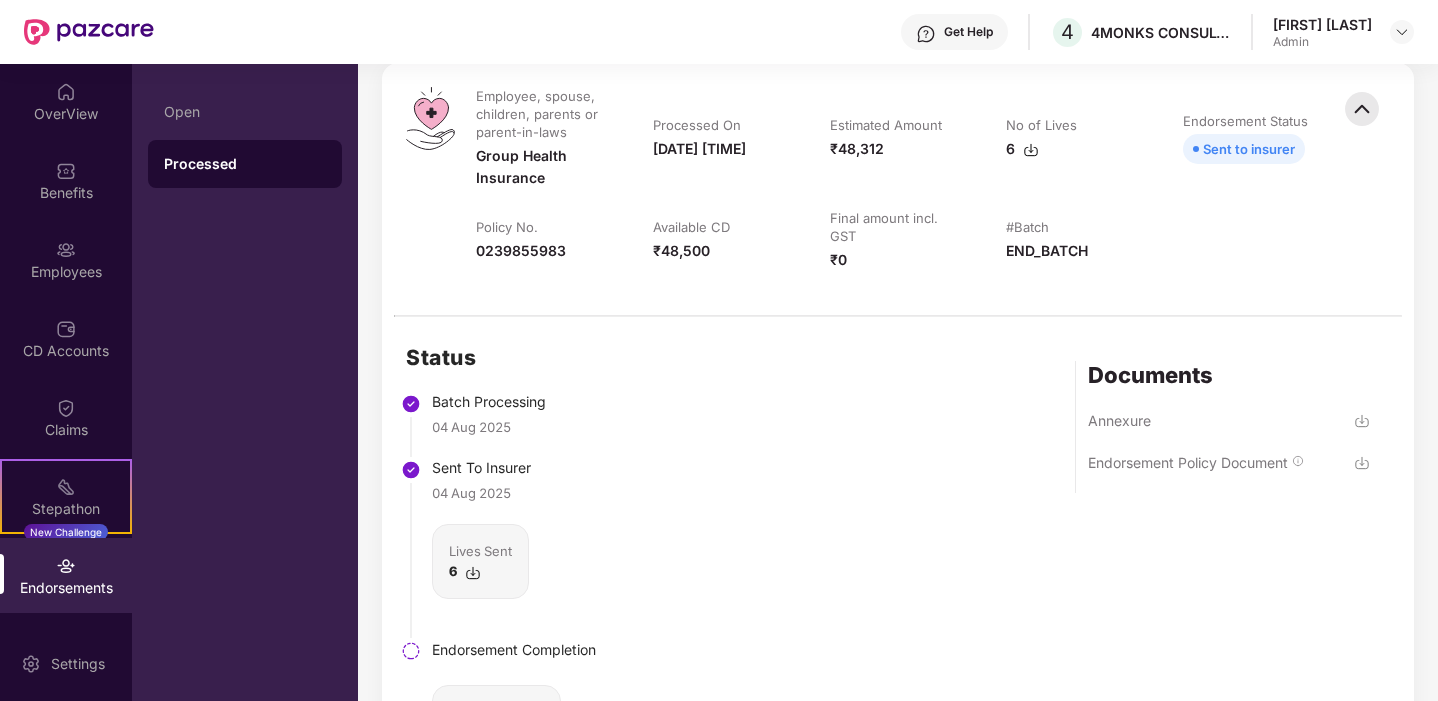 scroll, scrollTop: 233, scrollLeft: 0, axis: vertical 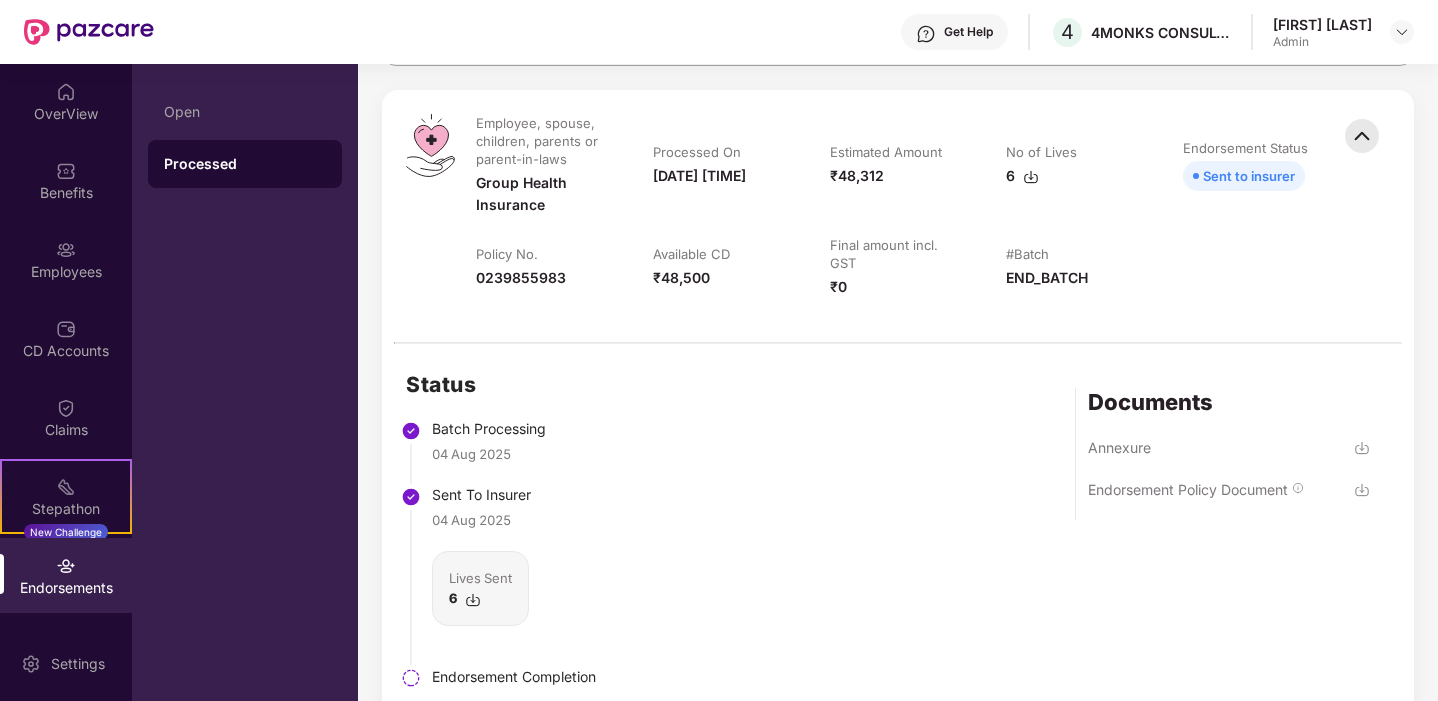 click at bounding box center [1031, 177] 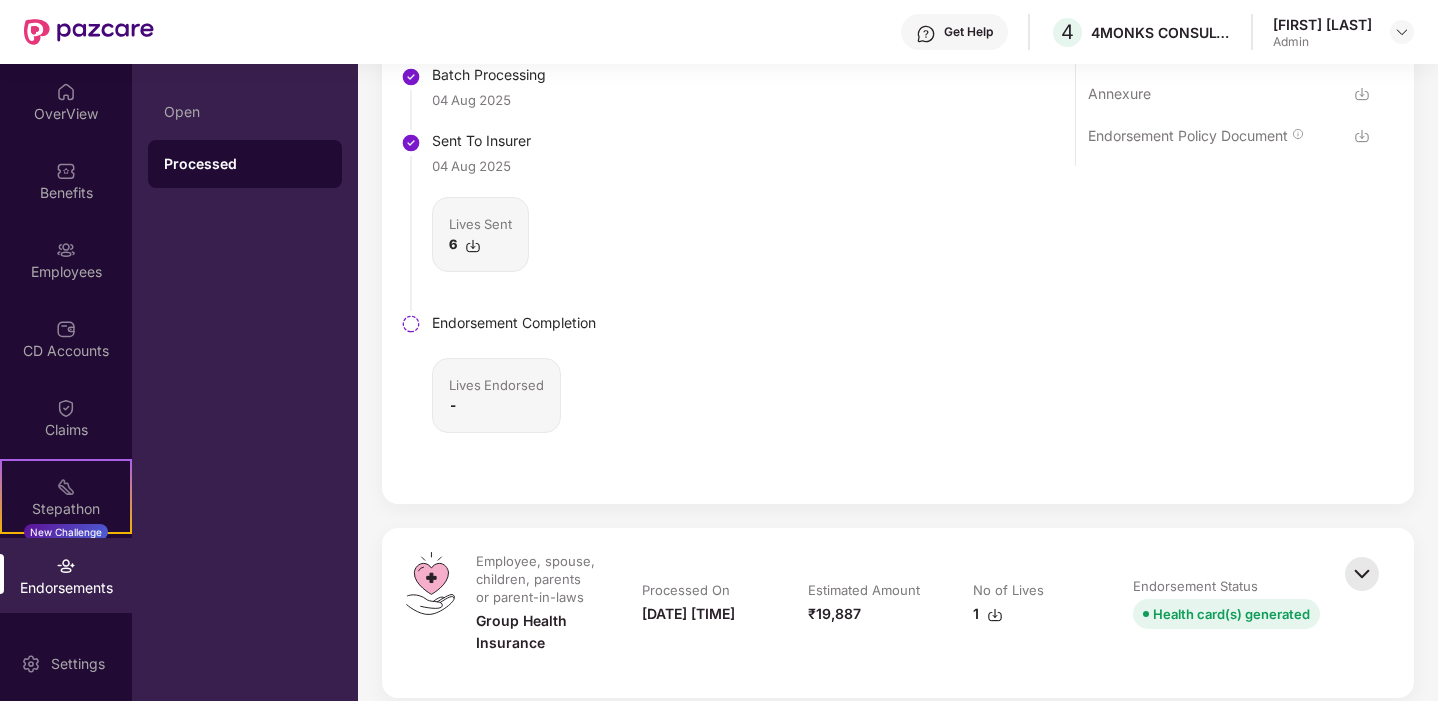 scroll, scrollTop: 0, scrollLeft: 0, axis: both 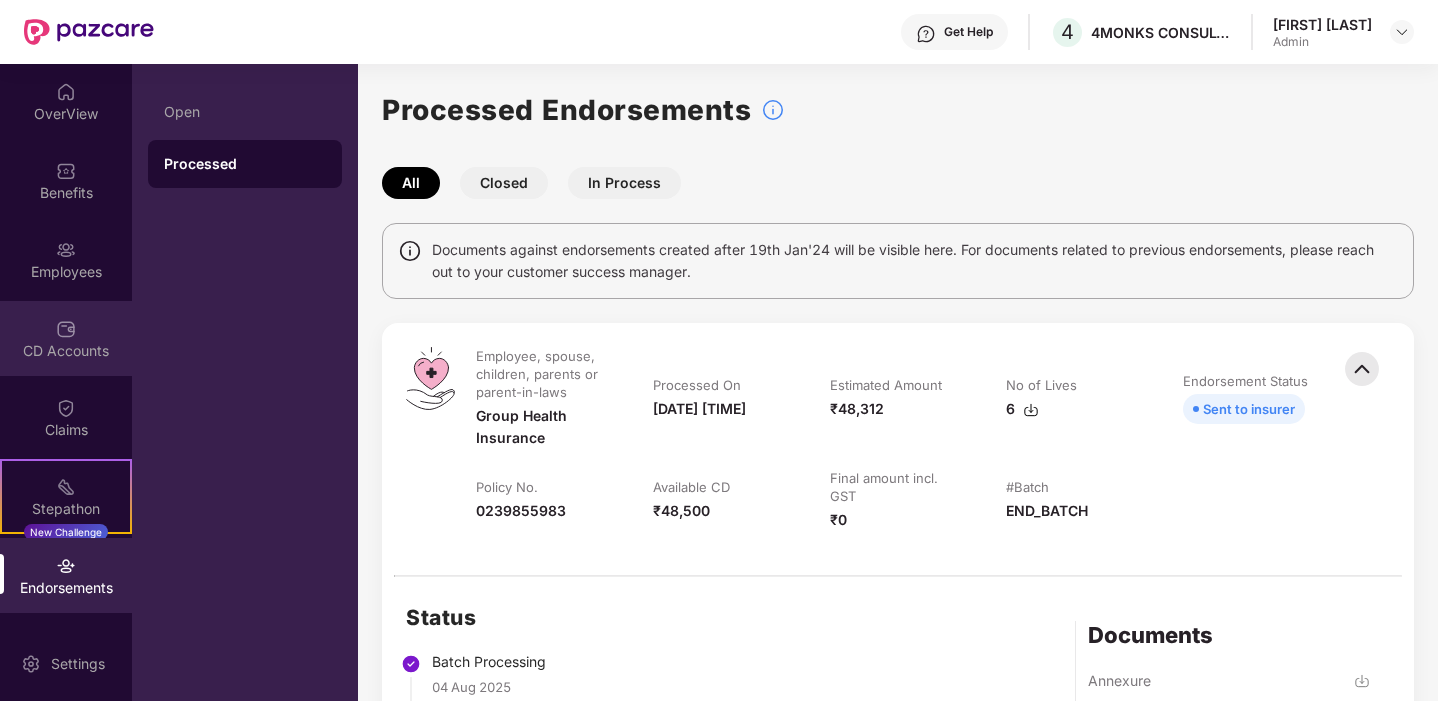 click on "CD Accounts" at bounding box center (66, 338) 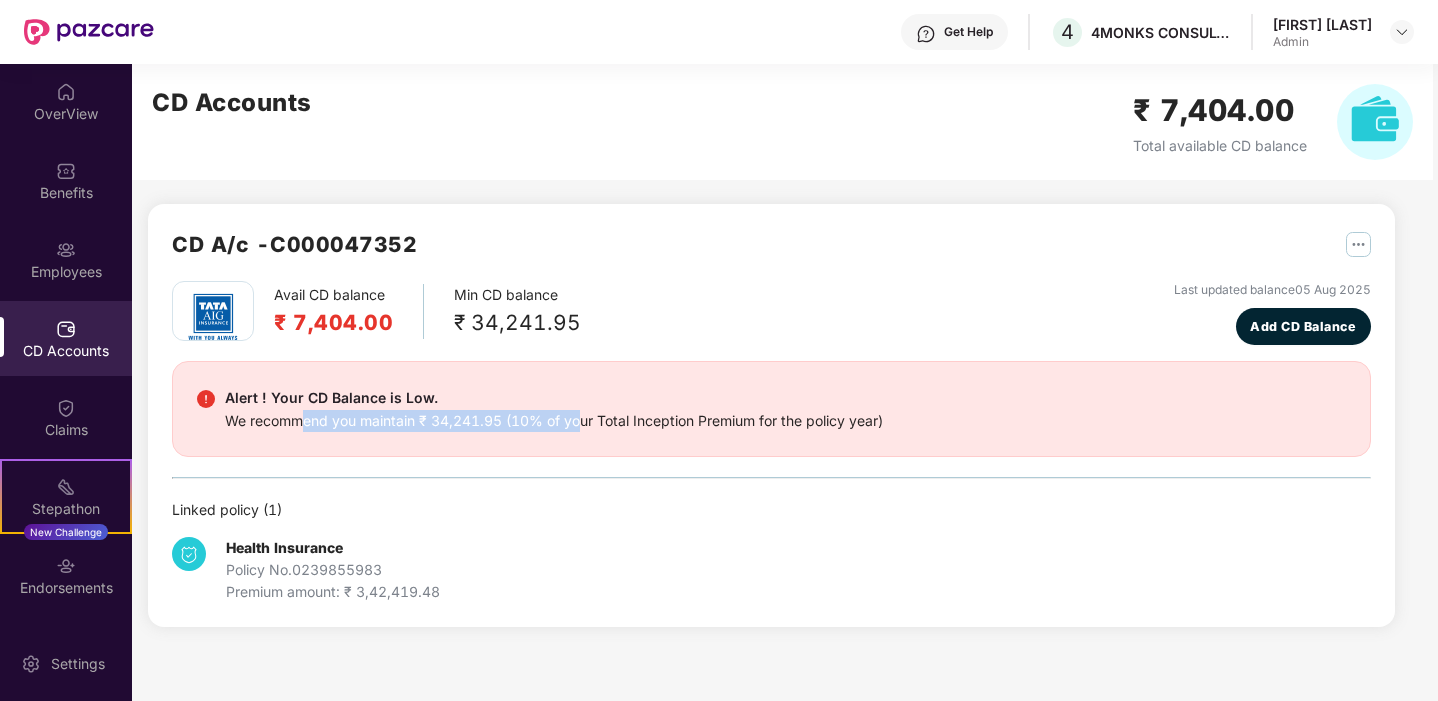 drag, startPoint x: 308, startPoint y: 422, endPoint x: 582, endPoint y: 412, distance: 274.18243 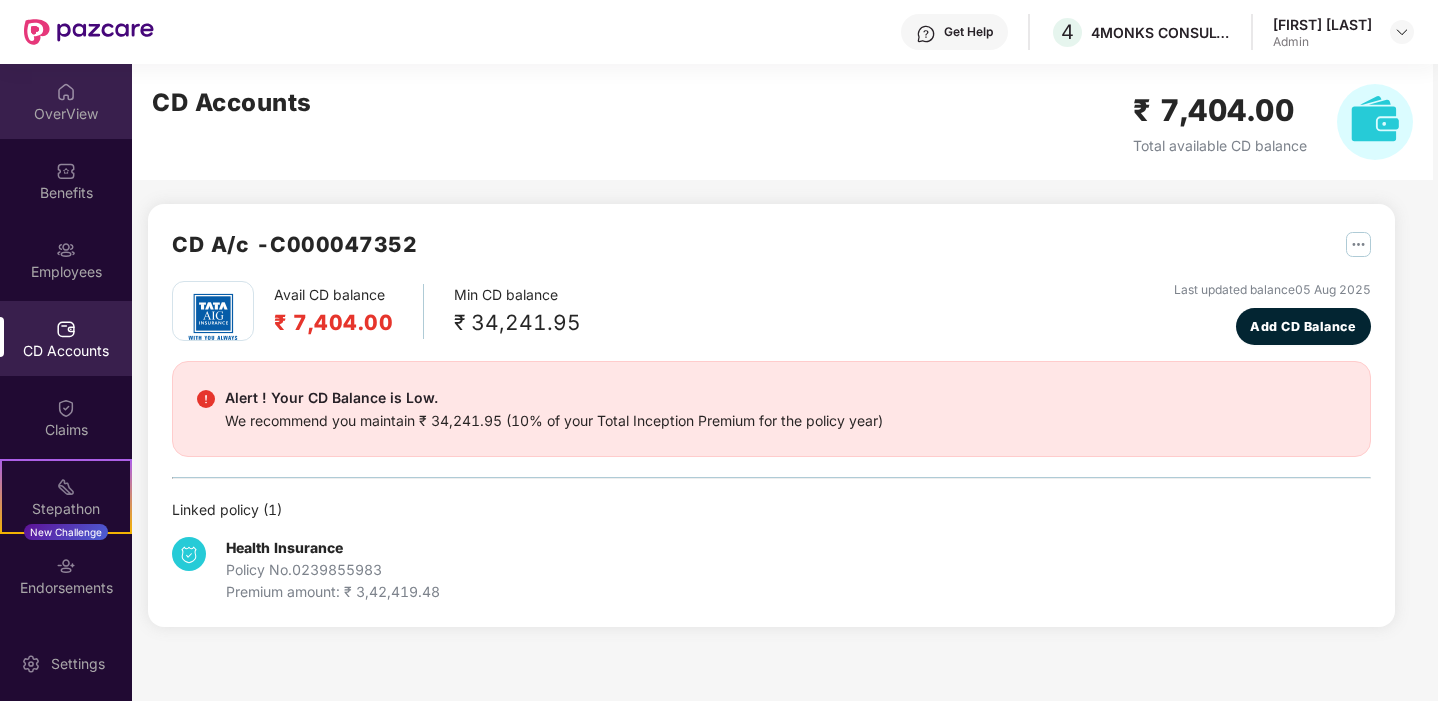 click on "OverView" at bounding box center (66, 101) 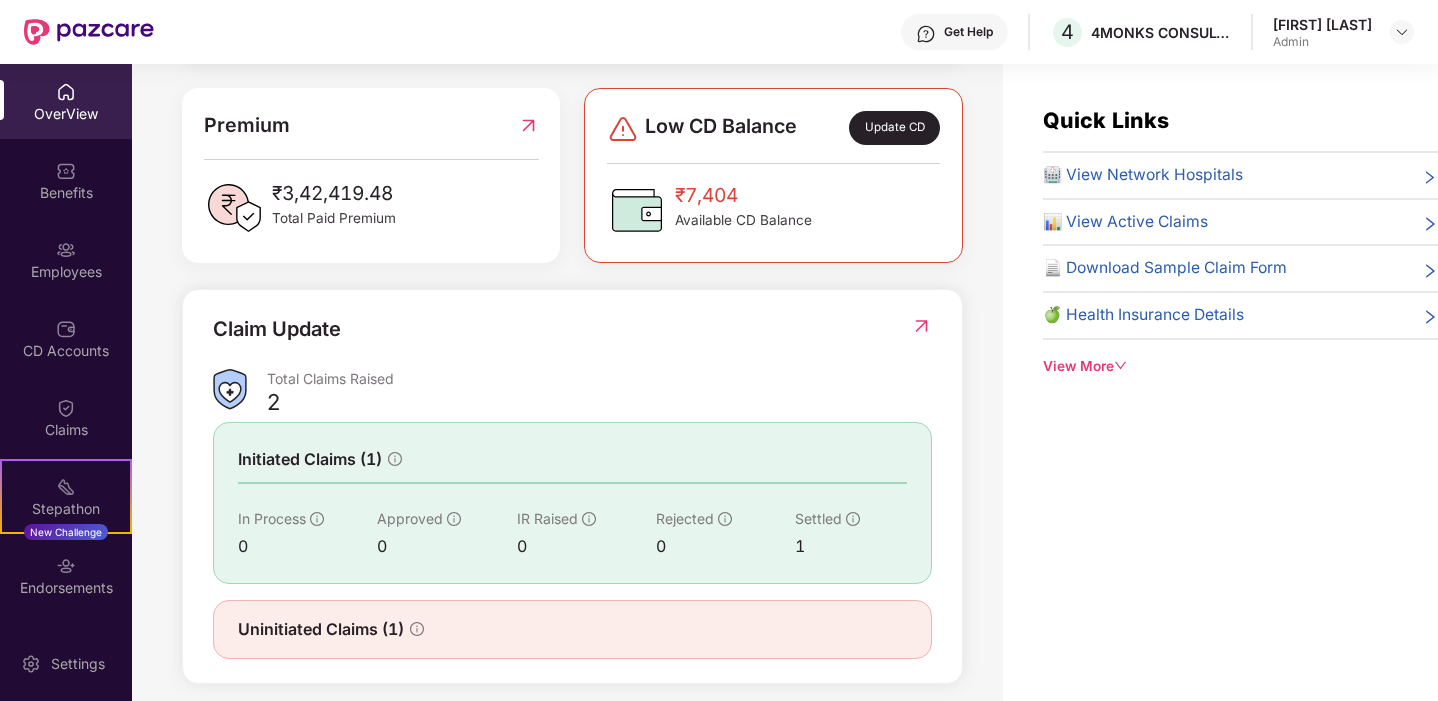 scroll, scrollTop: 524, scrollLeft: 0, axis: vertical 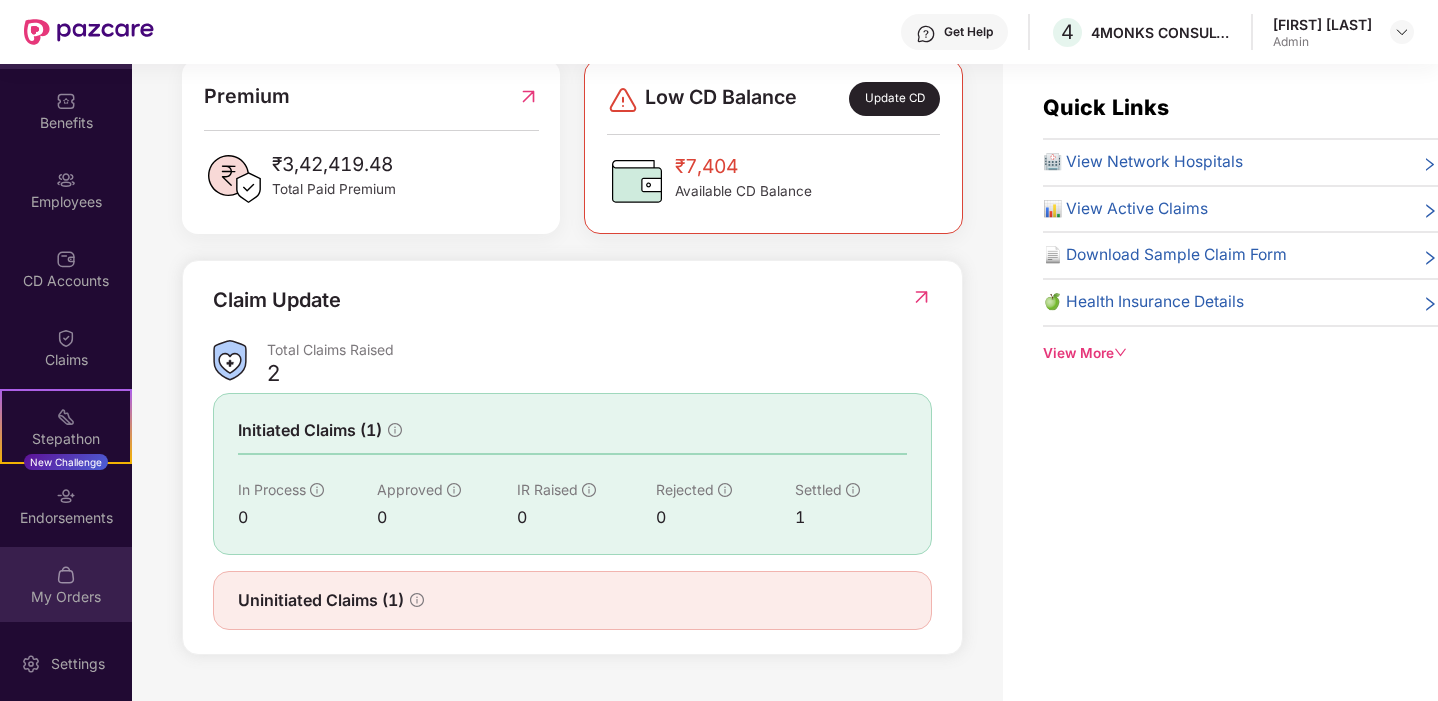 click on "My Orders" at bounding box center [66, 597] 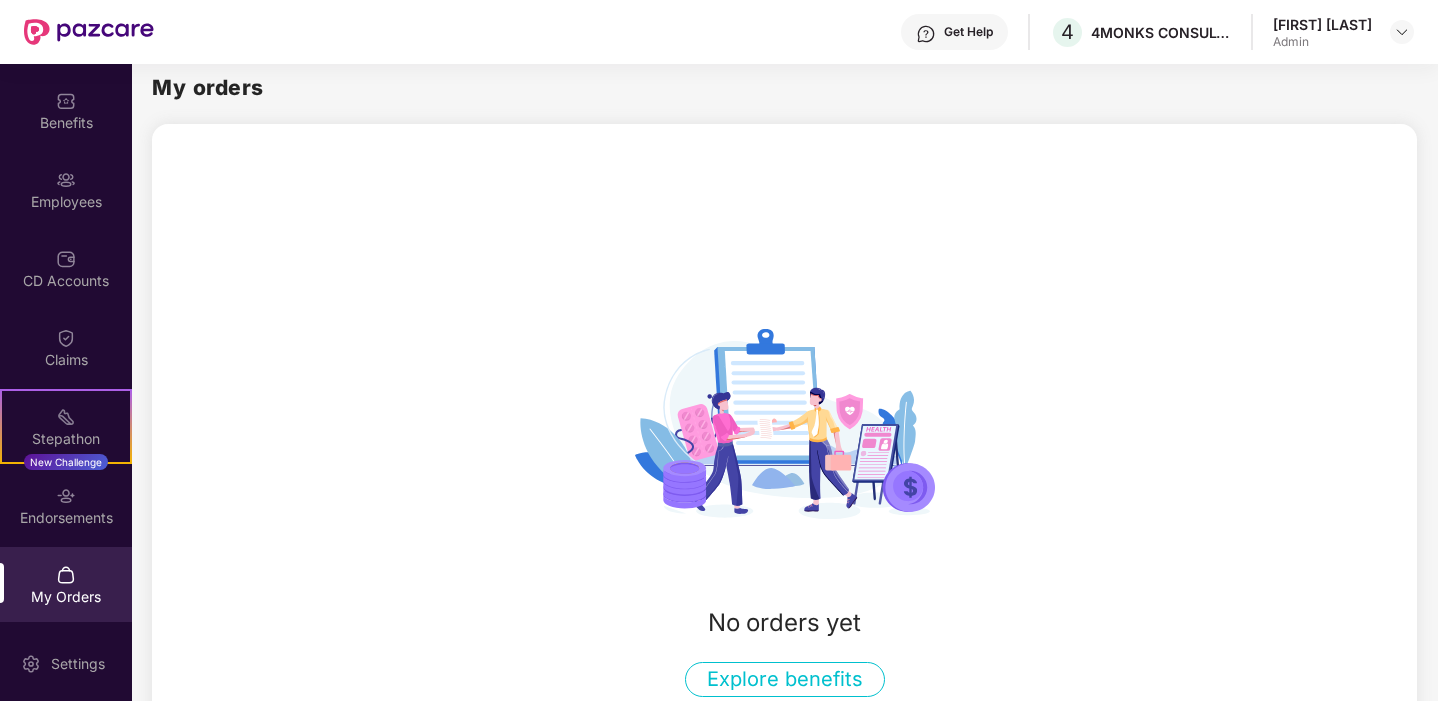 scroll, scrollTop: 159, scrollLeft: 0, axis: vertical 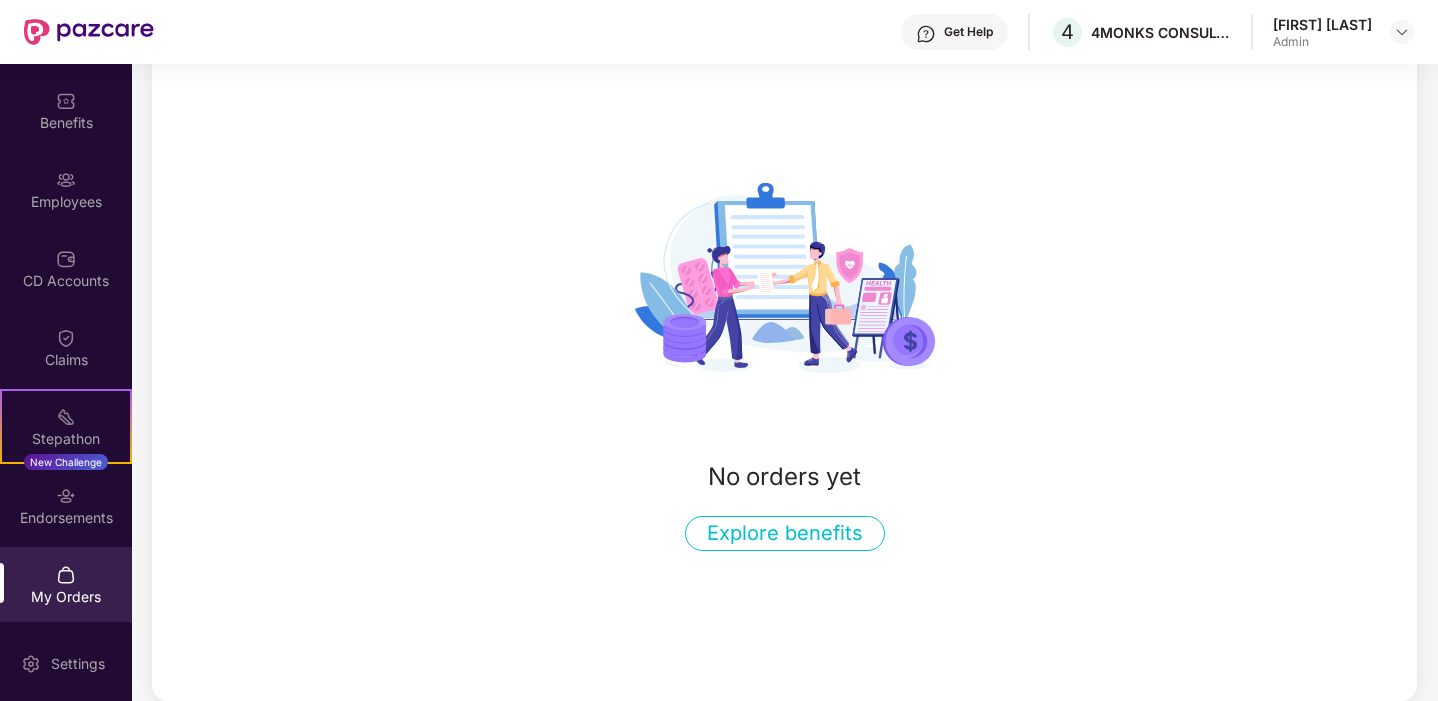 click on "OverView Benefits Employees CD Accounts Claims Stepathon New Challenge Endorsements My Orders" at bounding box center [66, 345] 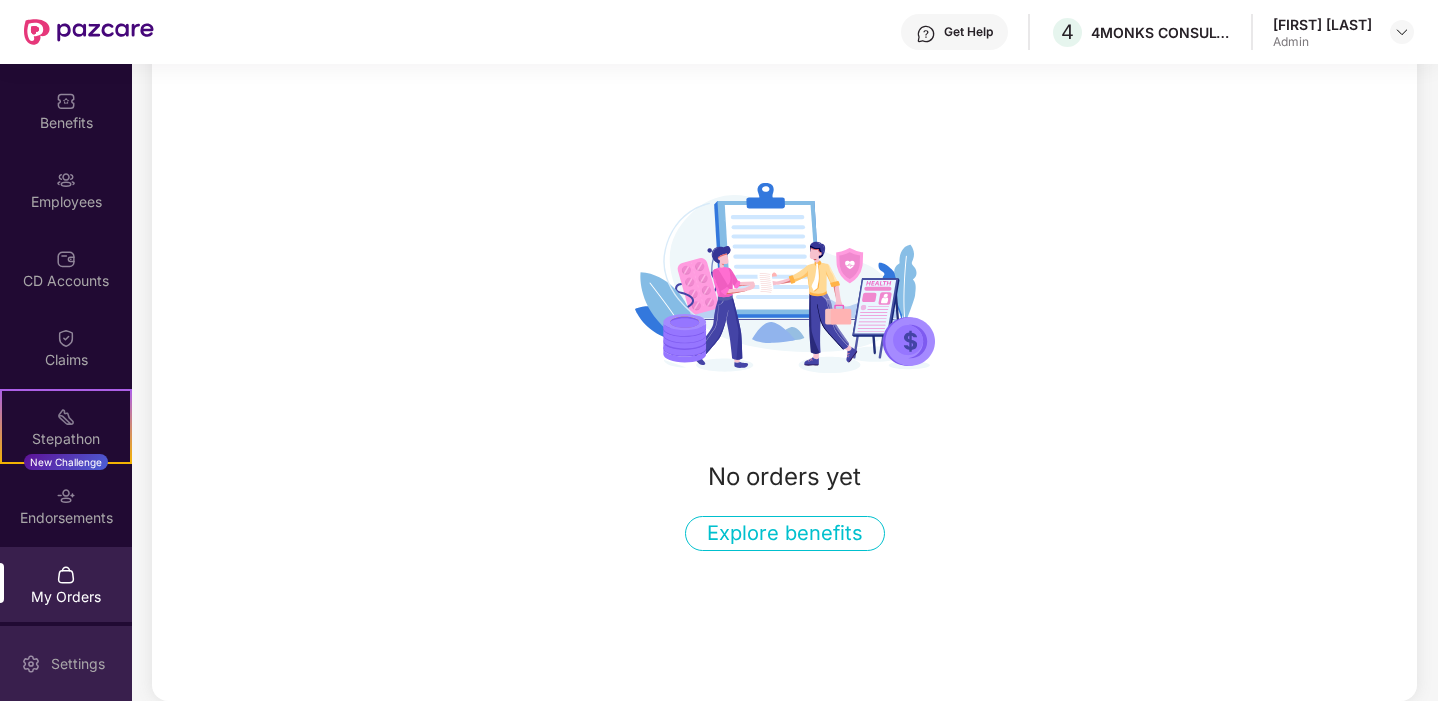 click on "Settings" at bounding box center [66, 663] 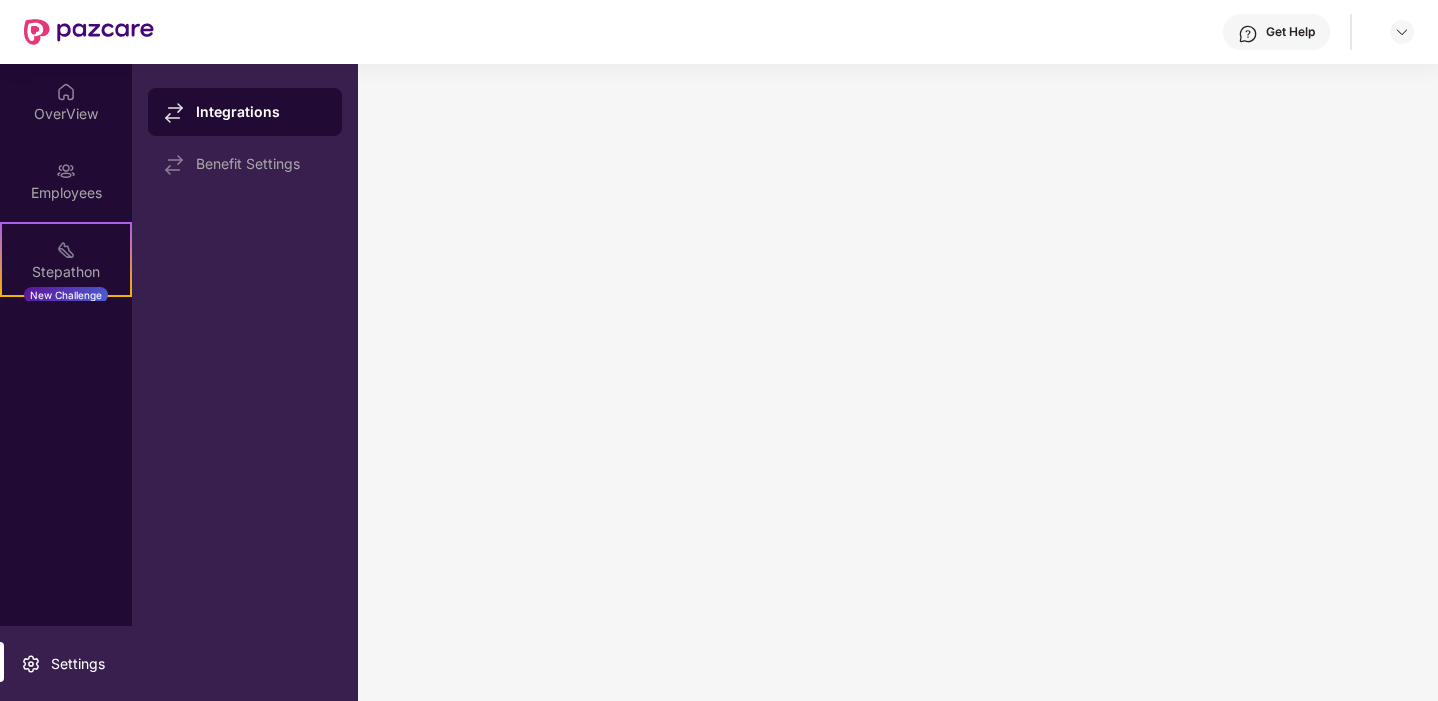 scroll, scrollTop: 0, scrollLeft: 0, axis: both 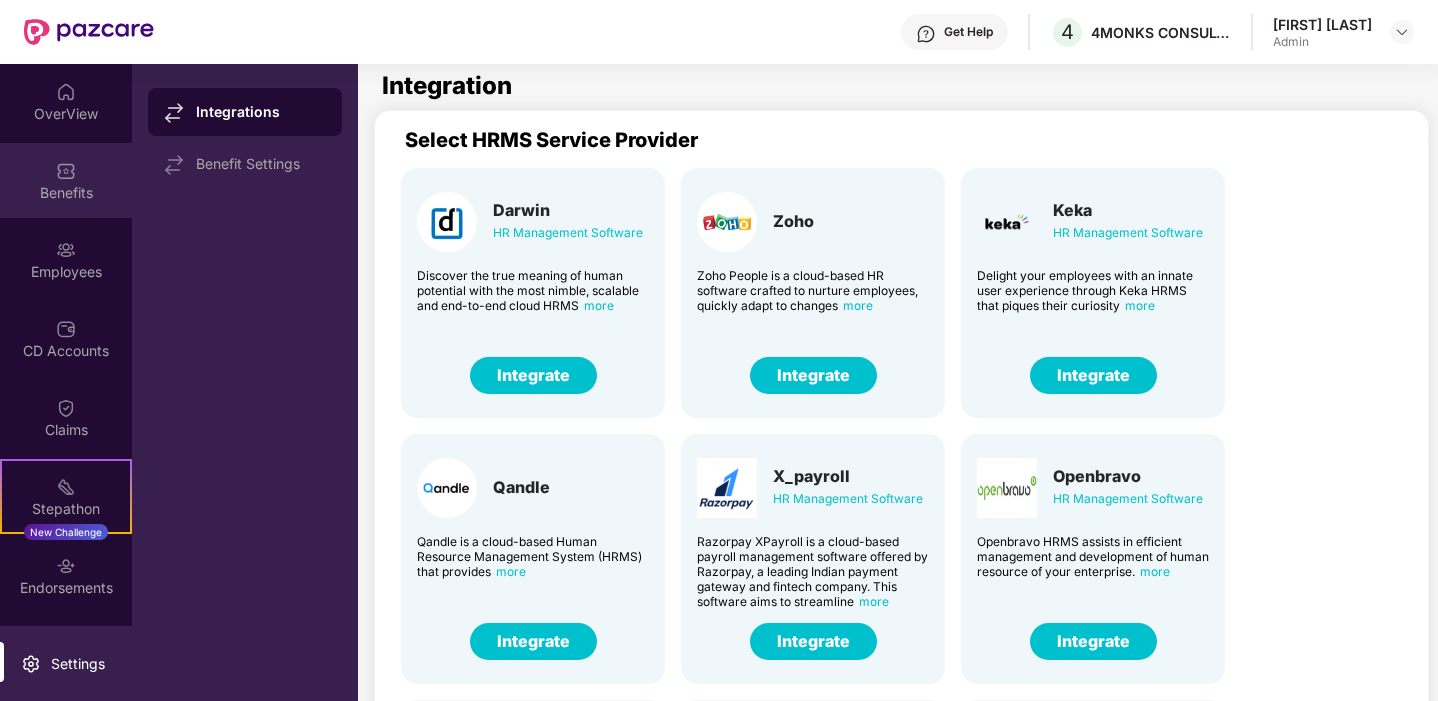click at bounding box center [66, 171] 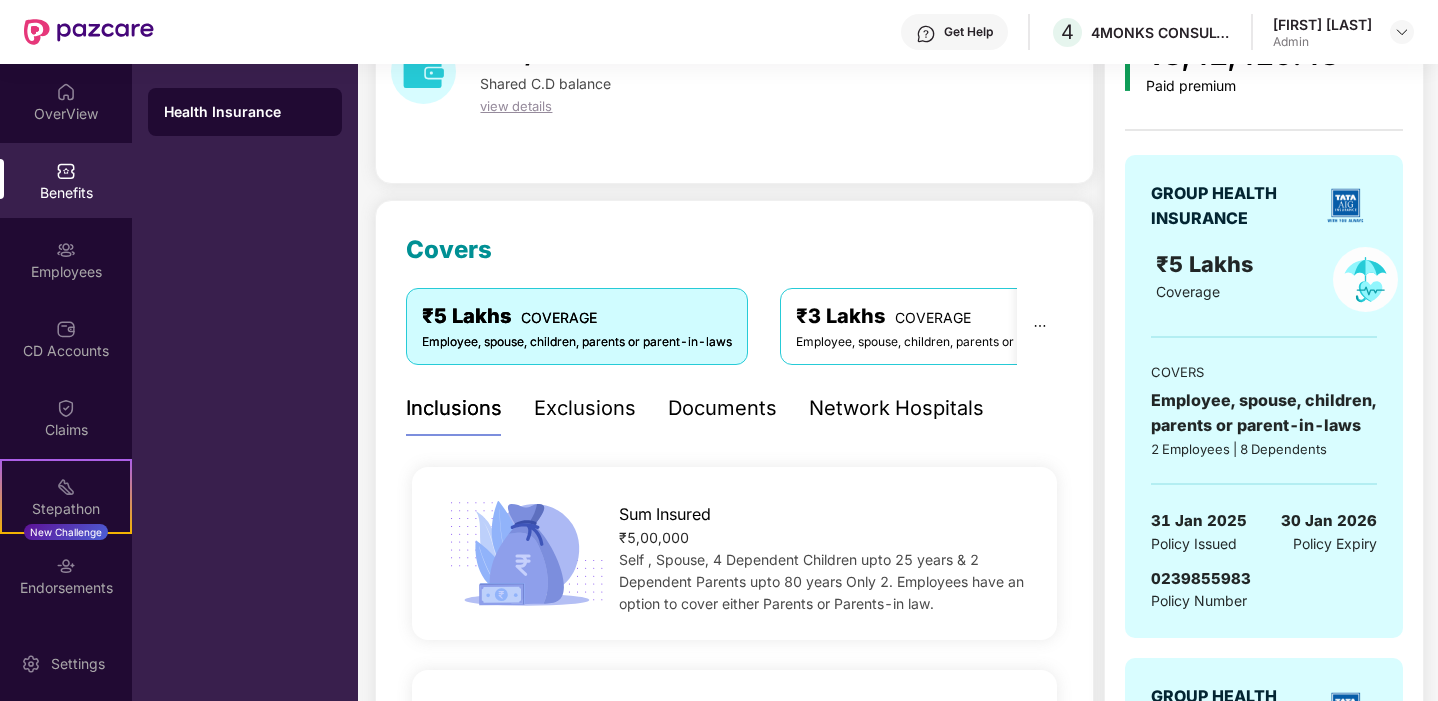 scroll, scrollTop: 153, scrollLeft: 0, axis: vertical 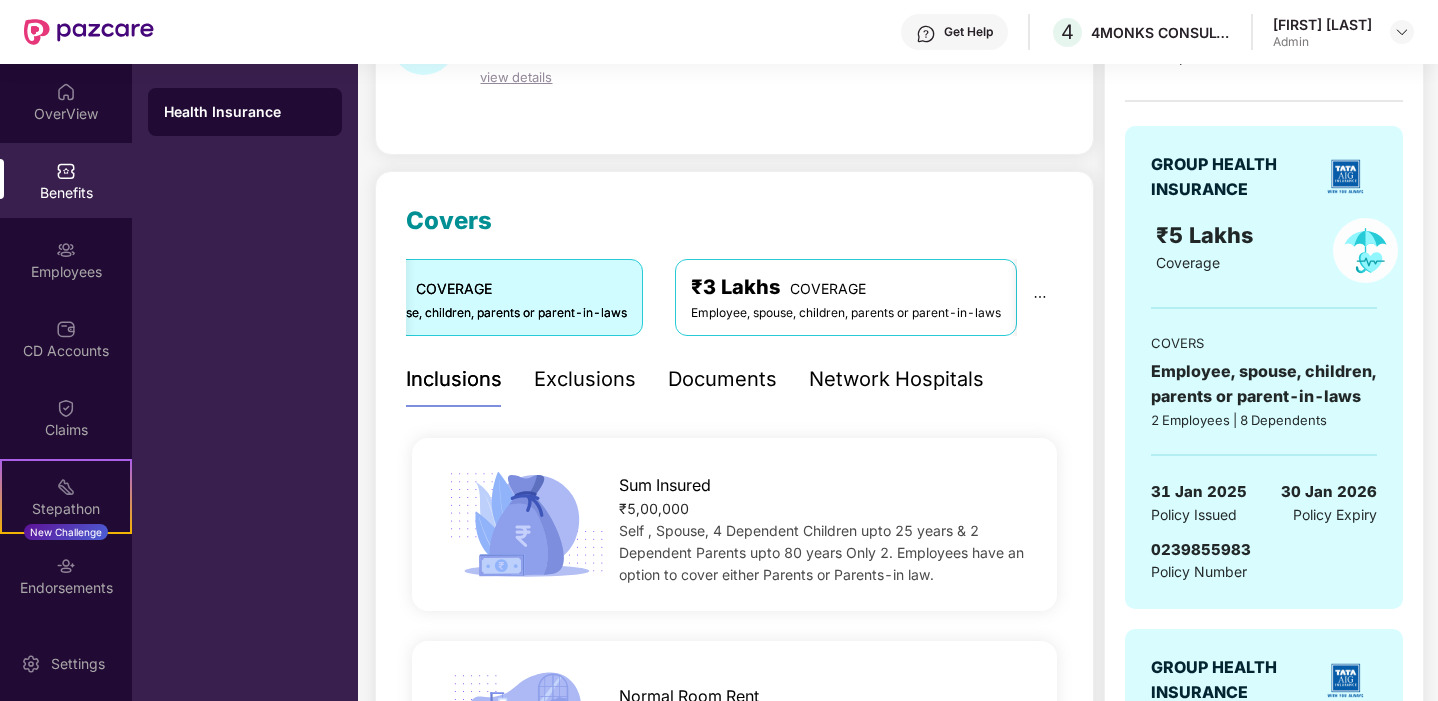 click on "Employee, spouse, children, parents or parent-in-laws" at bounding box center (846, 313) 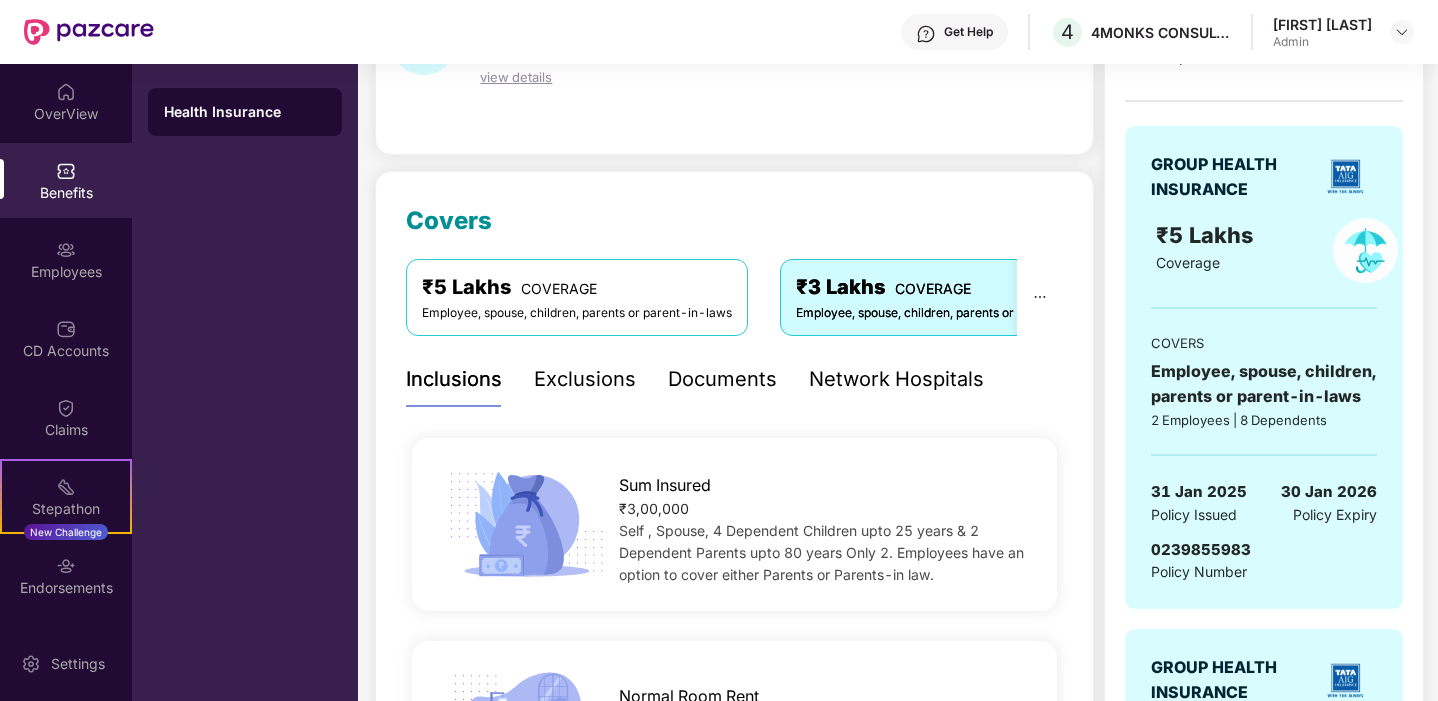click on "₹5 Lakhs COVERAGE" at bounding box center [577, 287] 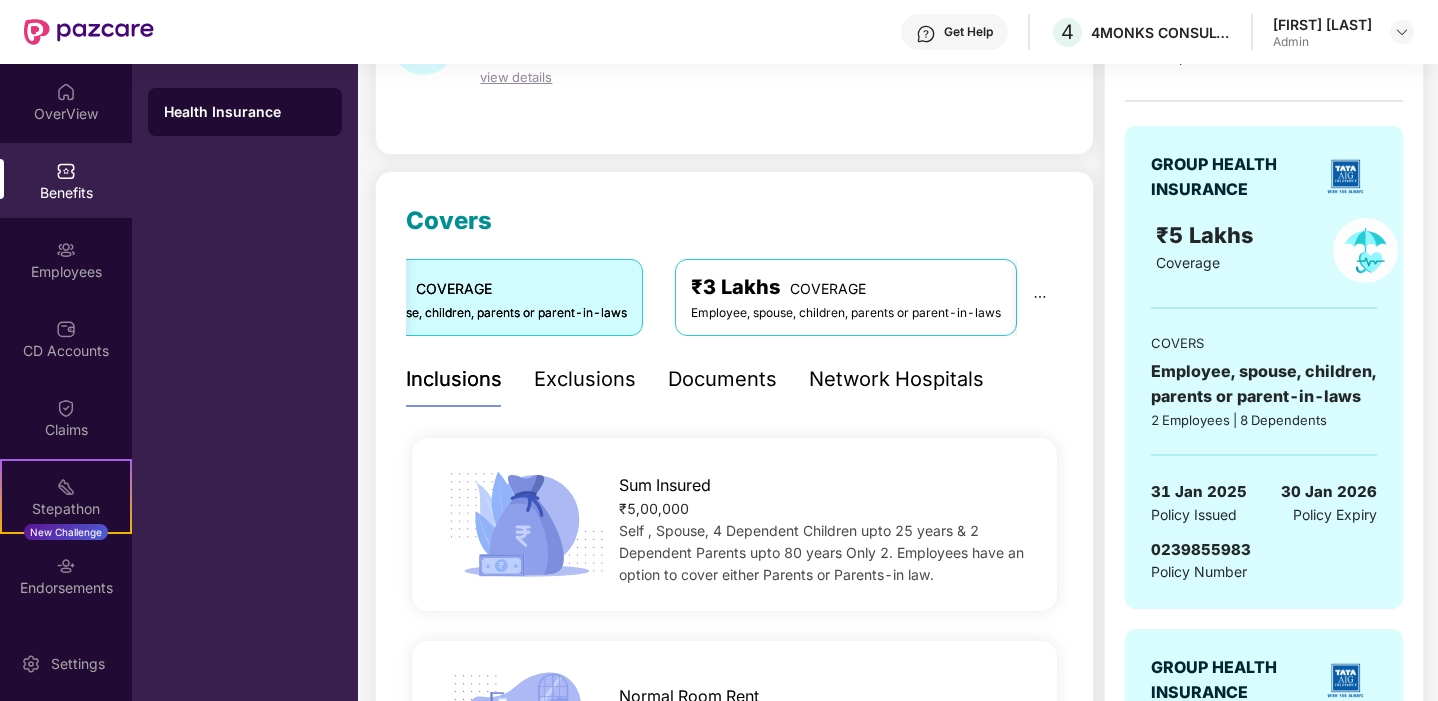click on "₹3 Lakhs COVERAGE" at bounding box center [846, 287] 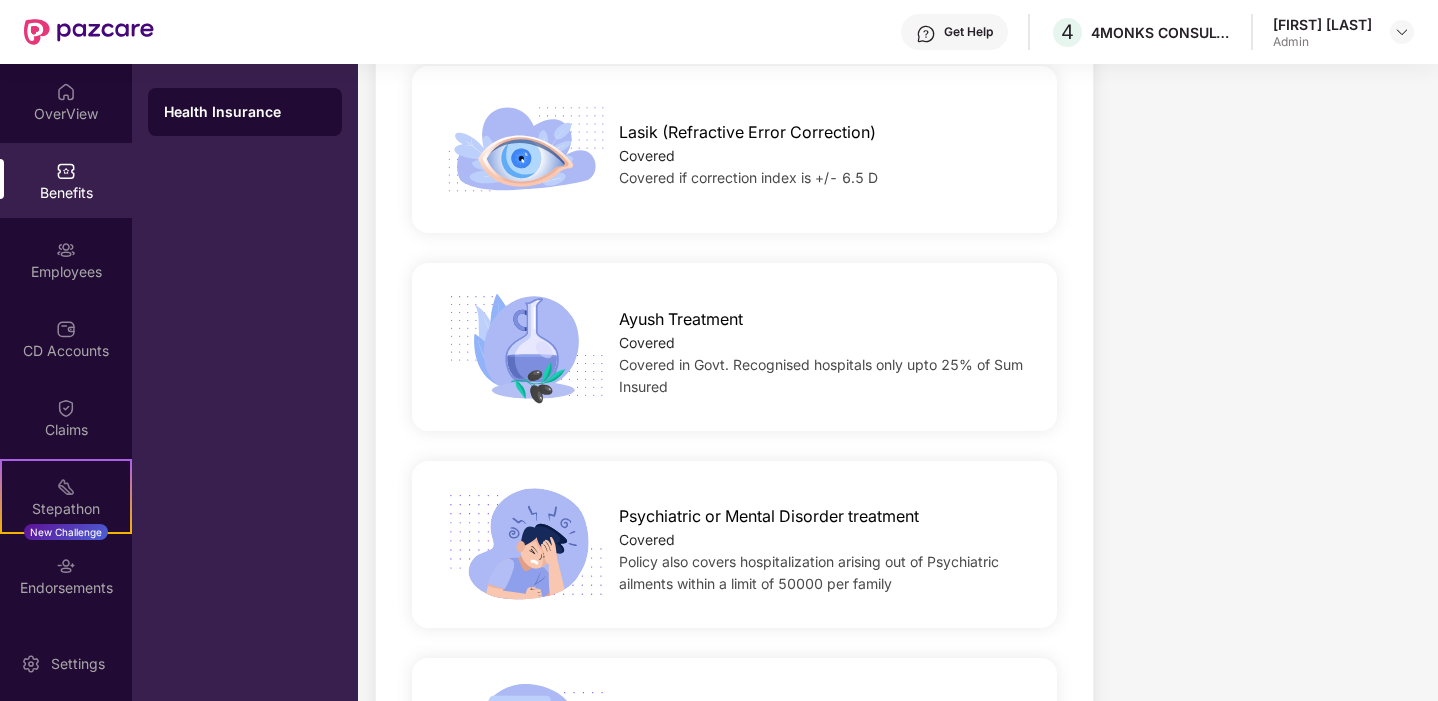 scroll, scrollTop: 2542, scrollLeft: 0, axis: vertical 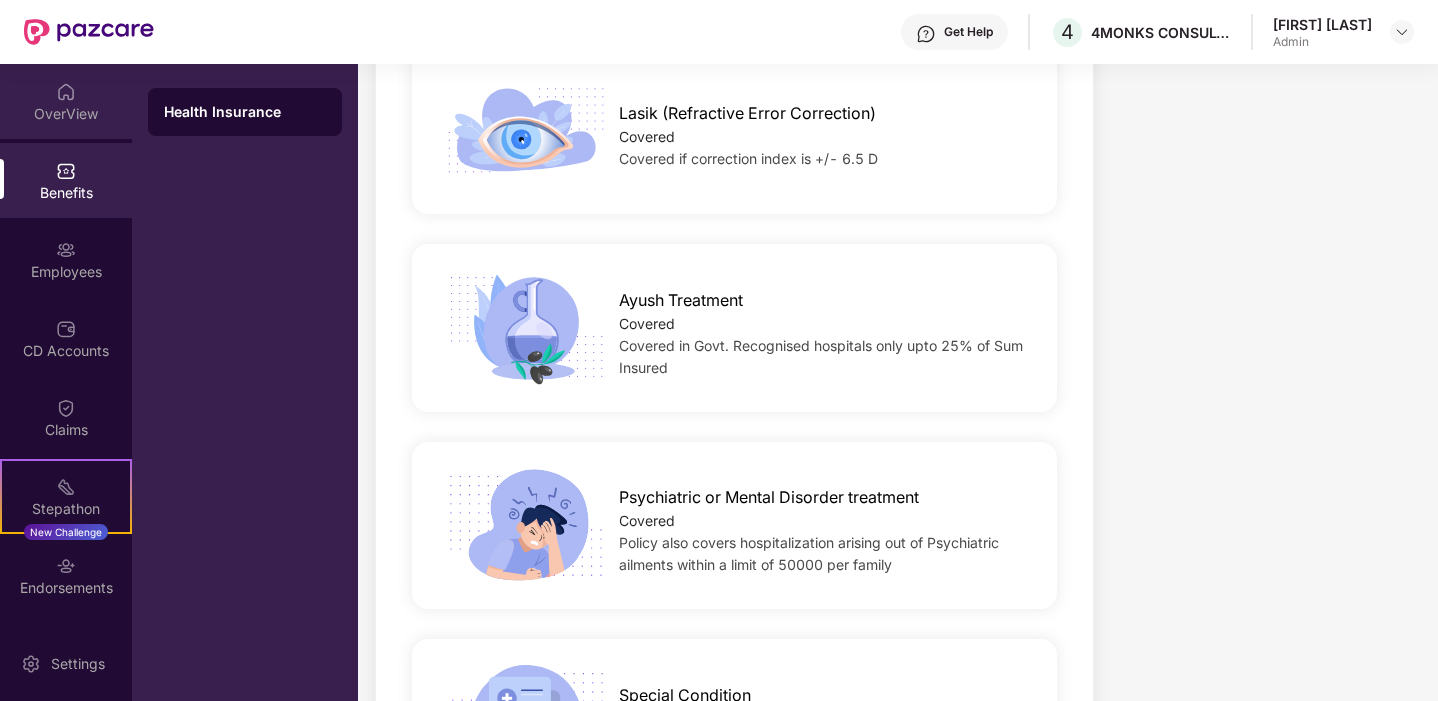 click at bounding box center [66, 92] 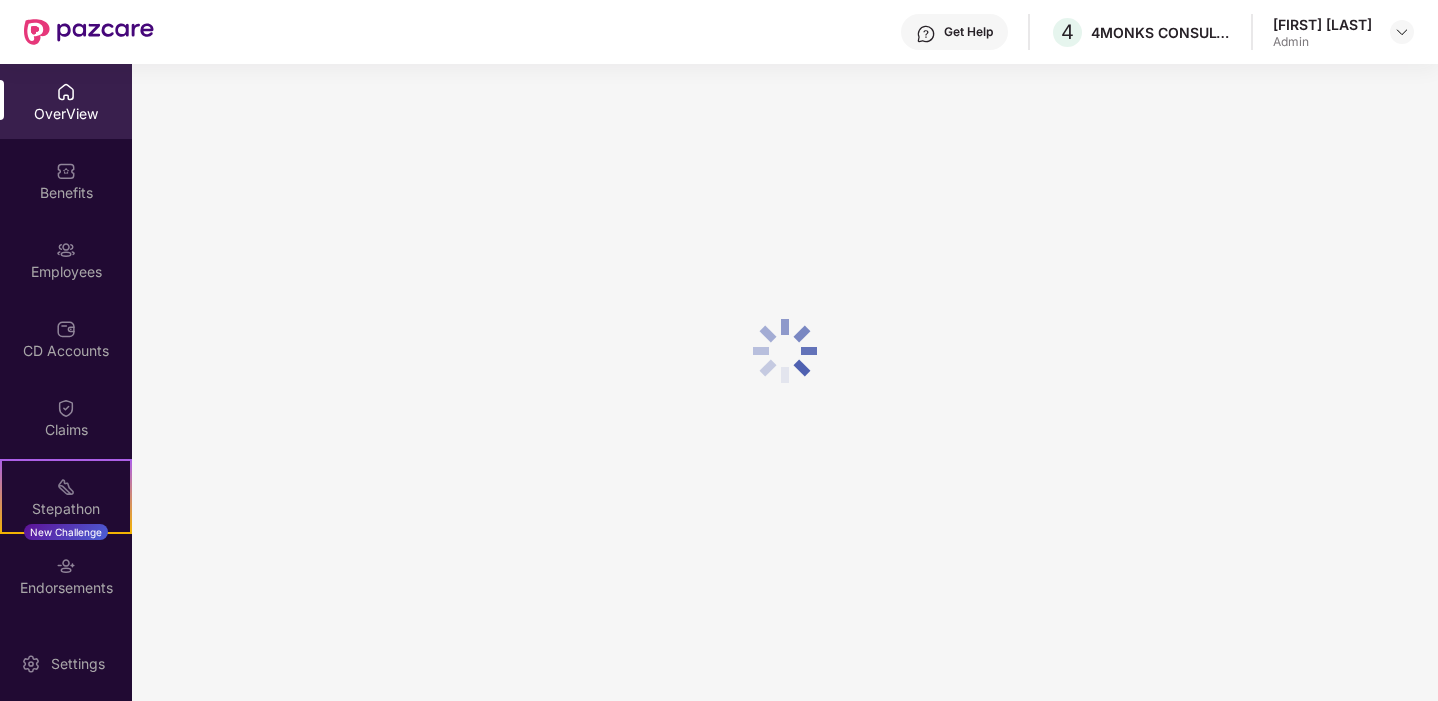 scroll, scrollTop: 64, scrollLeft: 0, axis: vertical 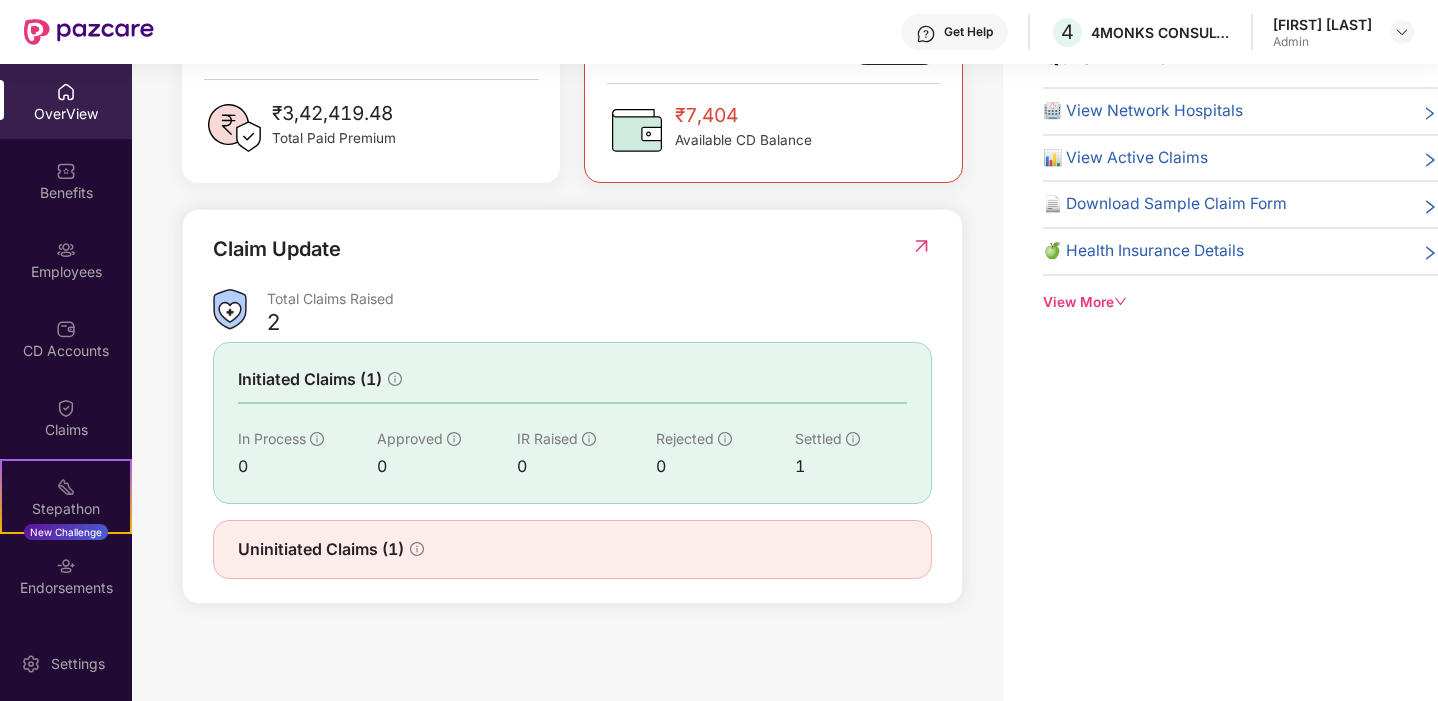 click at bounding box center (921, 246) 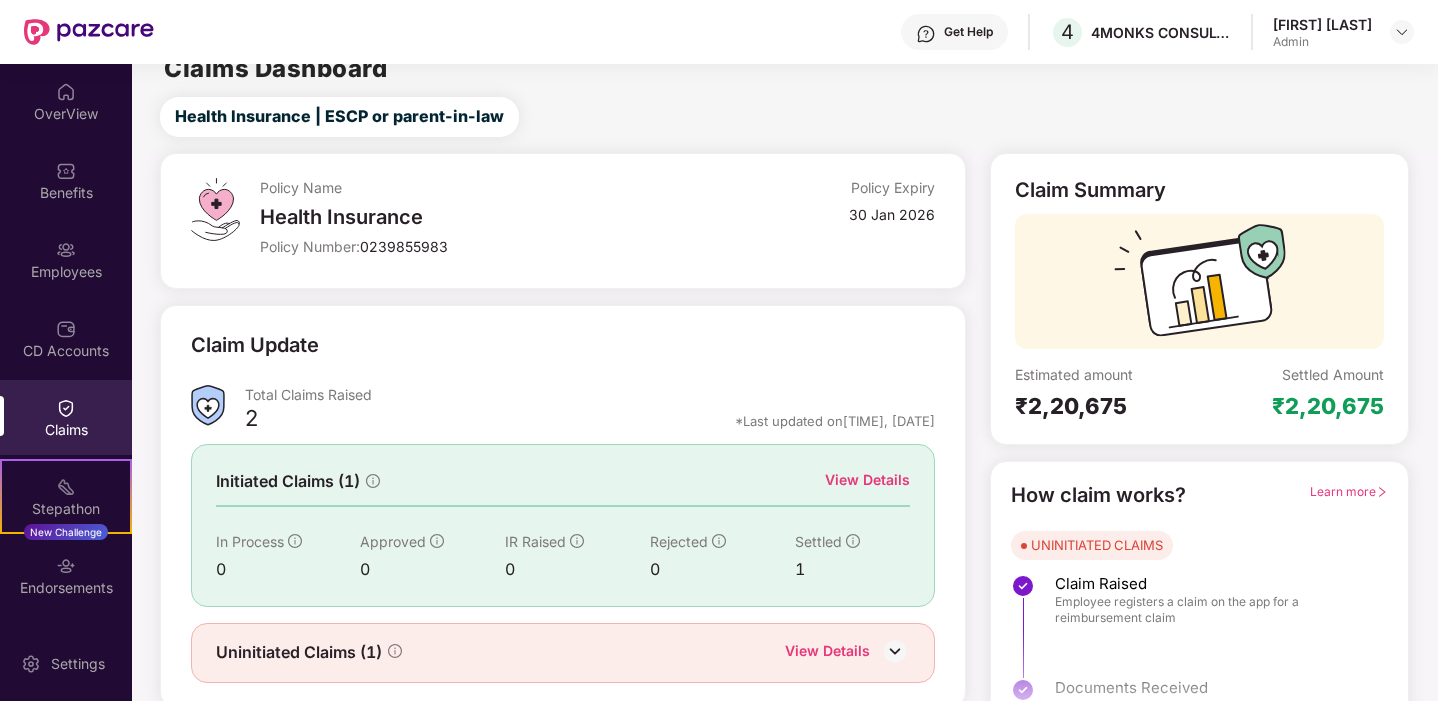 scroll, scrollTop: 82, scrollLeft: 0, axis: vertical 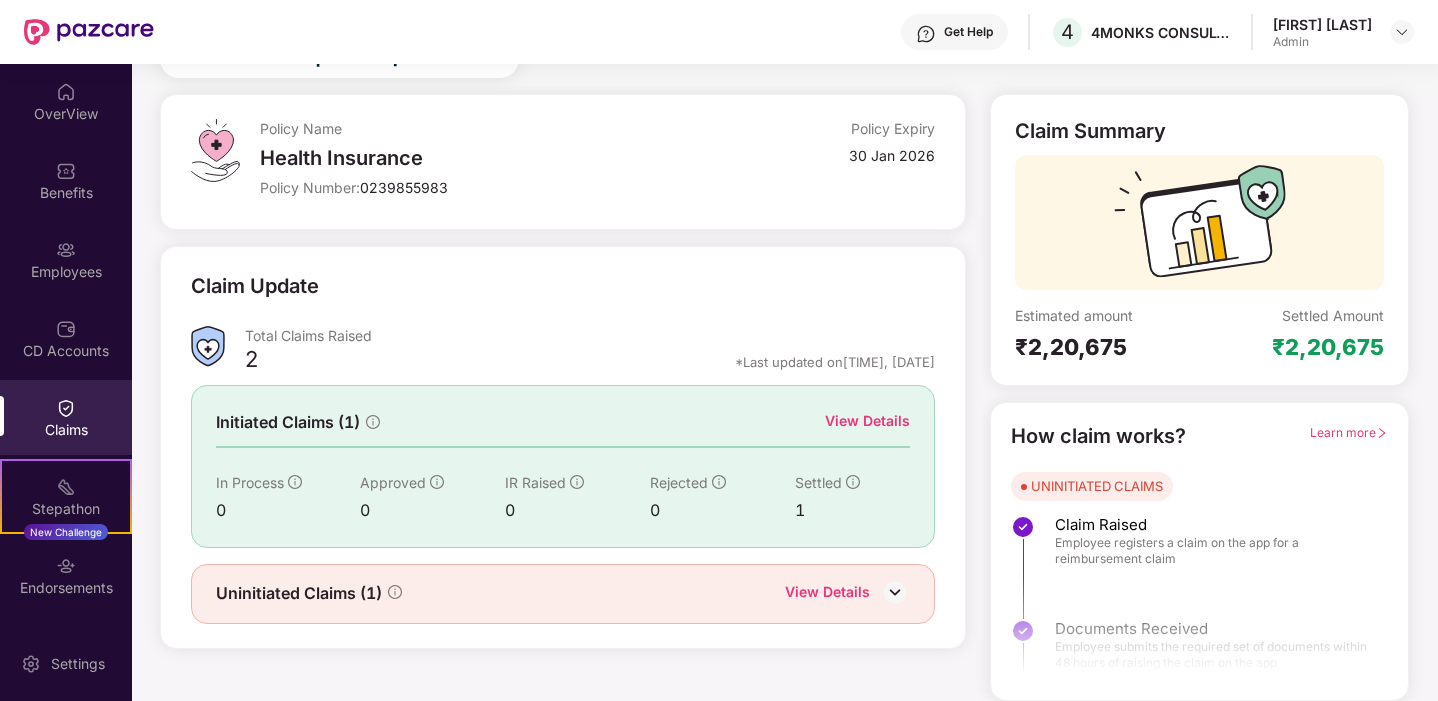 click on "UNINITIATED CLAIMS" at bounding box center [1097, 486] 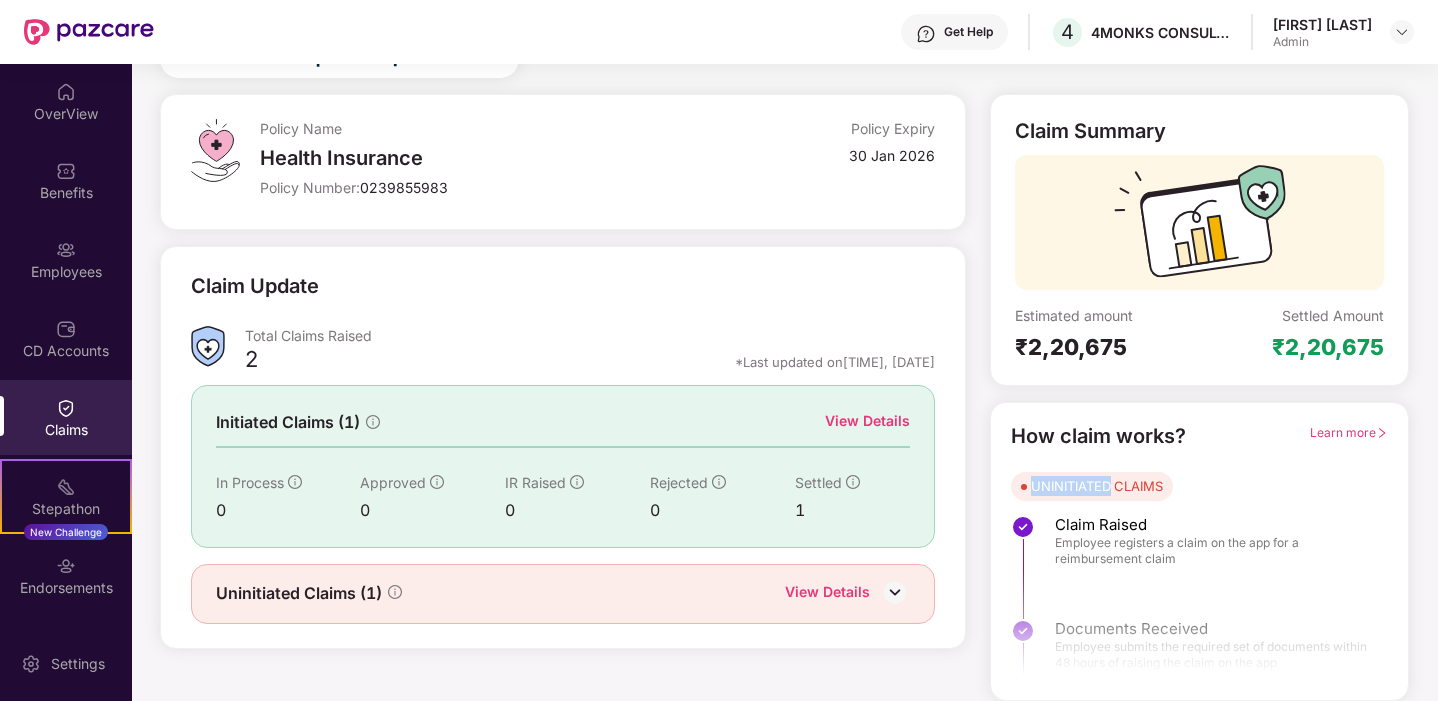 click on "UNINITIATED CLAIMS" at bounding box center (1097, 486) 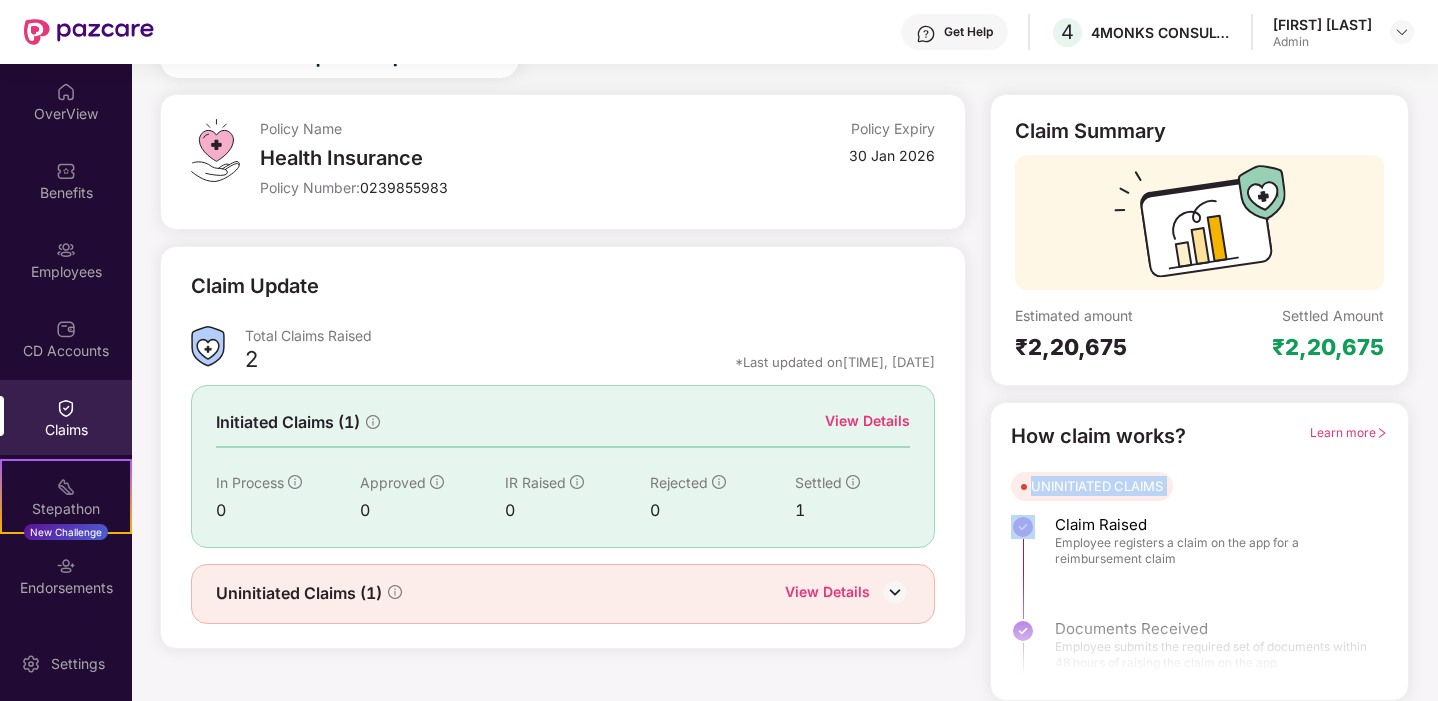 click on "UNINITIATED CLAIMS" at bounding box center [1097, 486] 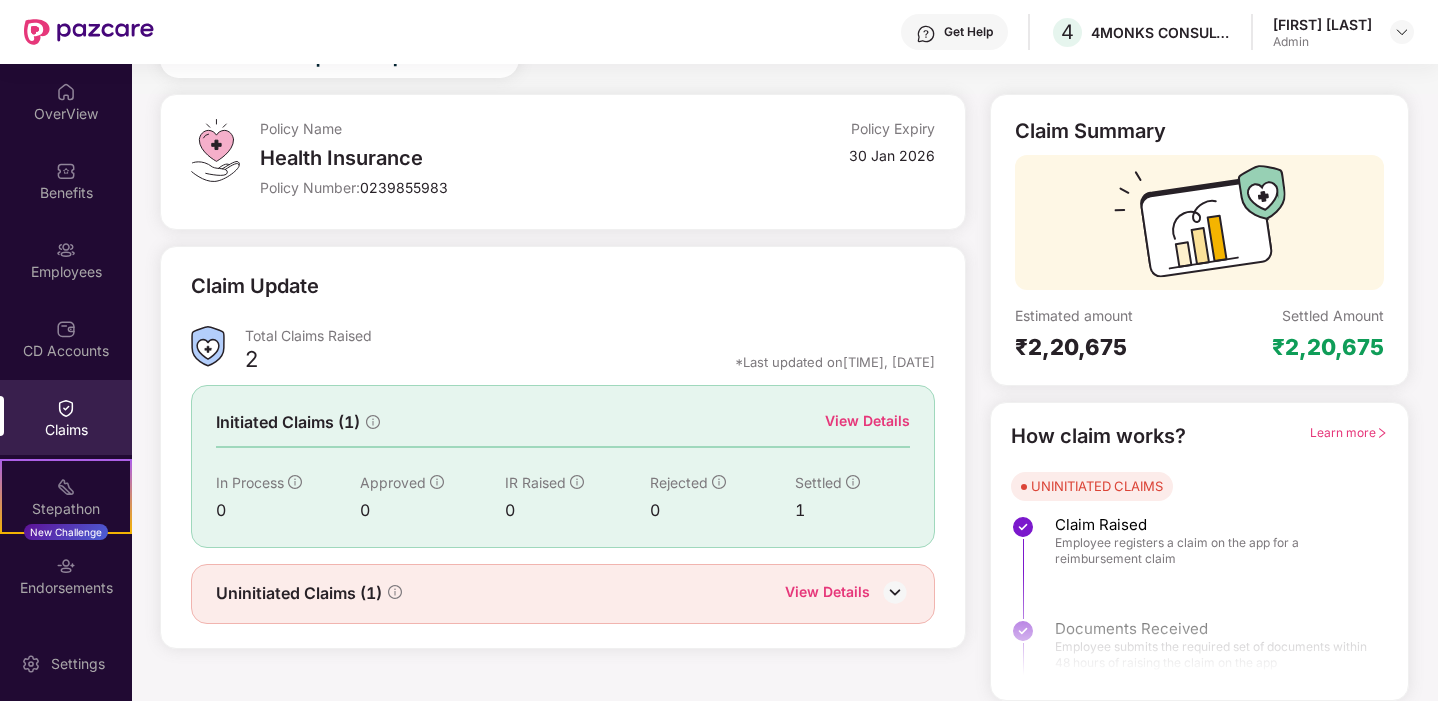 drag, startPoint x: 1107, startPoint y: 536, endPoint x: 1225, endPoint y: 563, distance: 121.049576 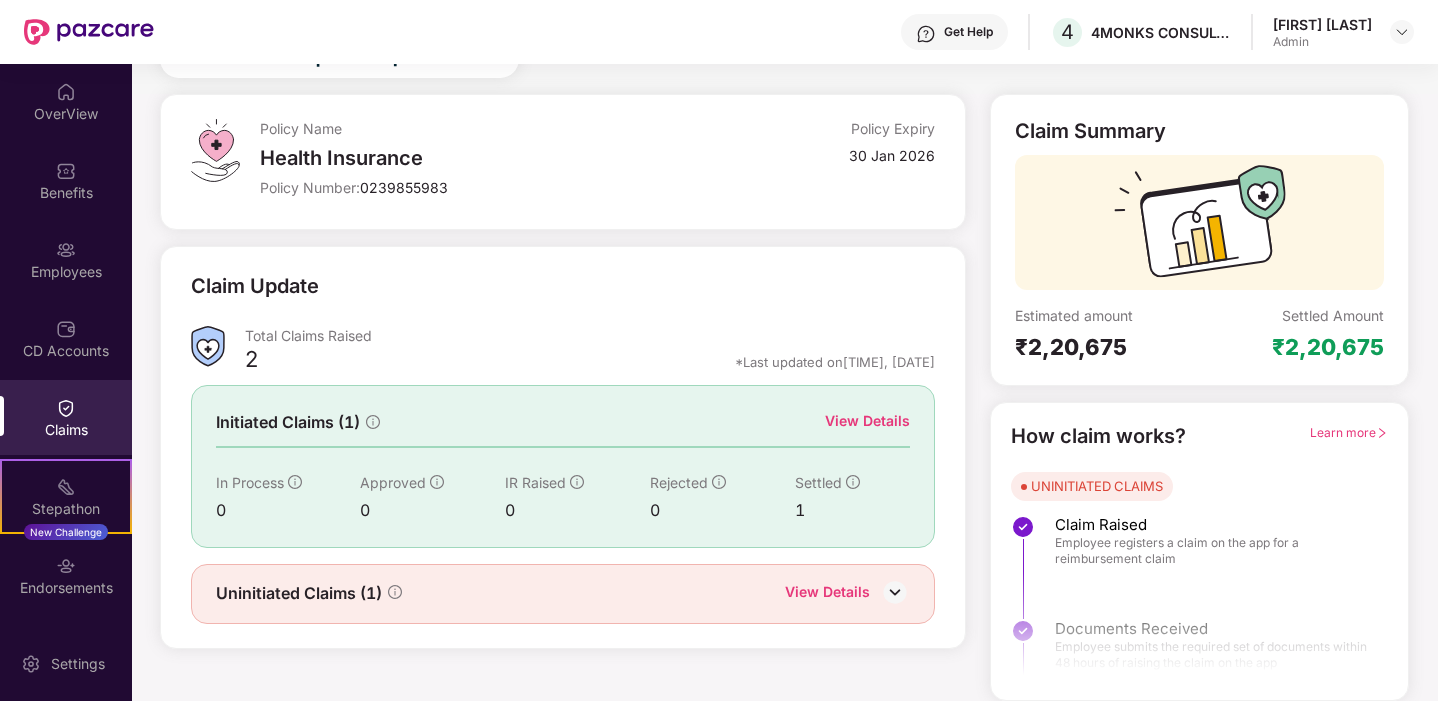 click at bounding box center (895, 592) 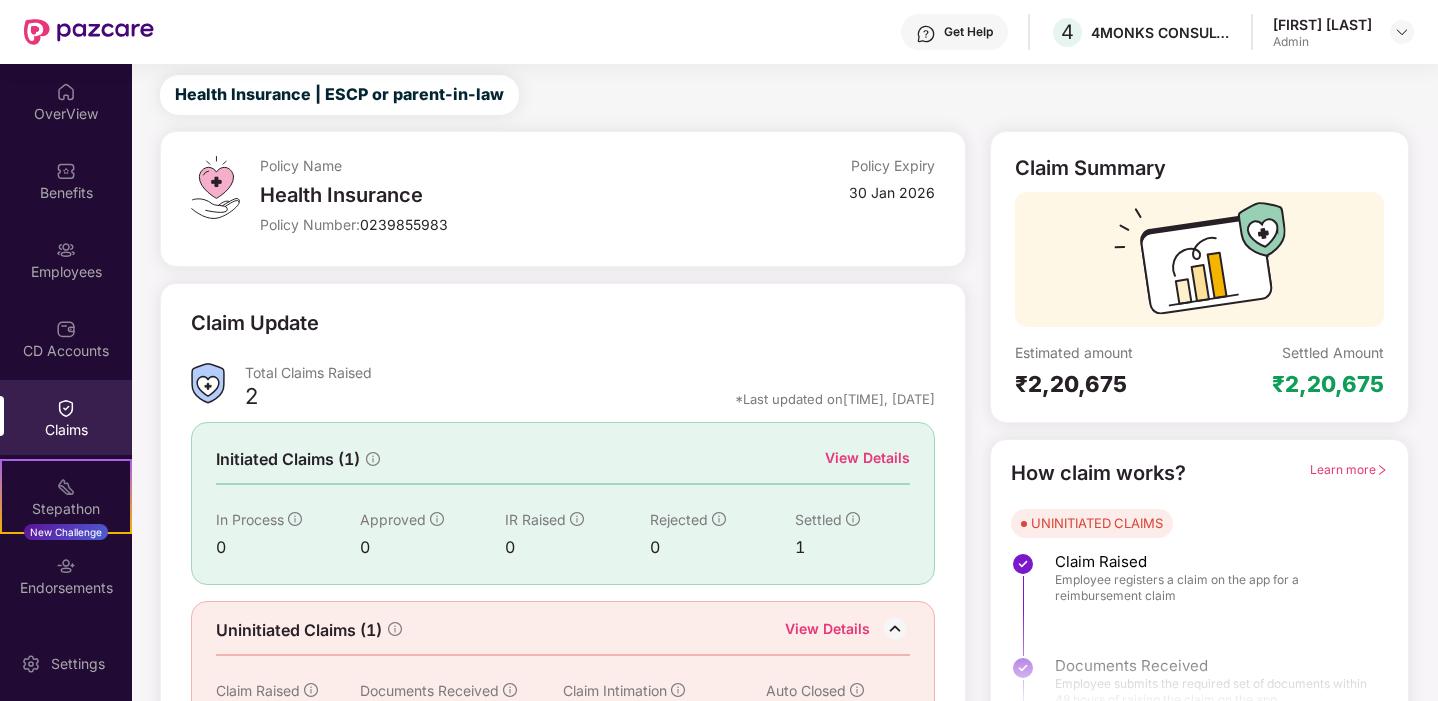 scroll, scrollTop: 113, scrollLeft: 0, axis: vertical 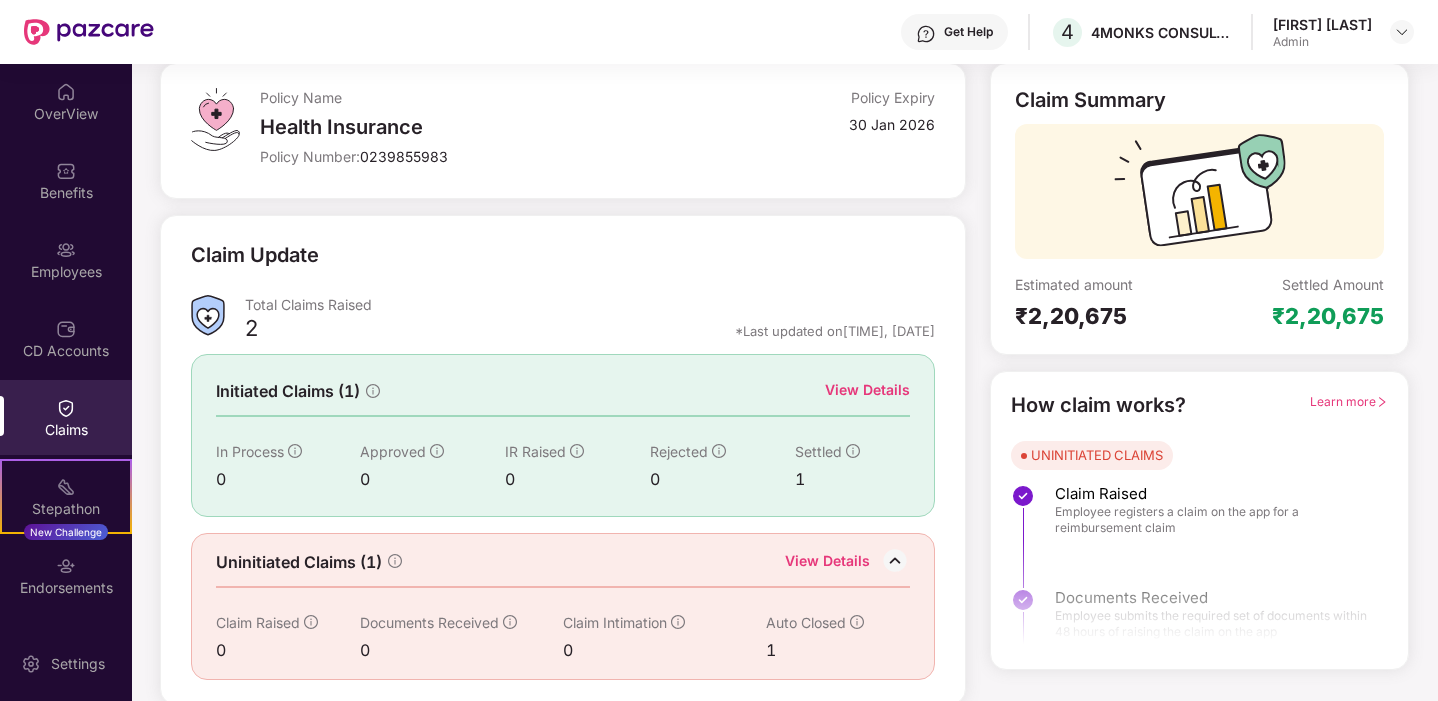 click on "View Details" at bounding box center [867, 390] 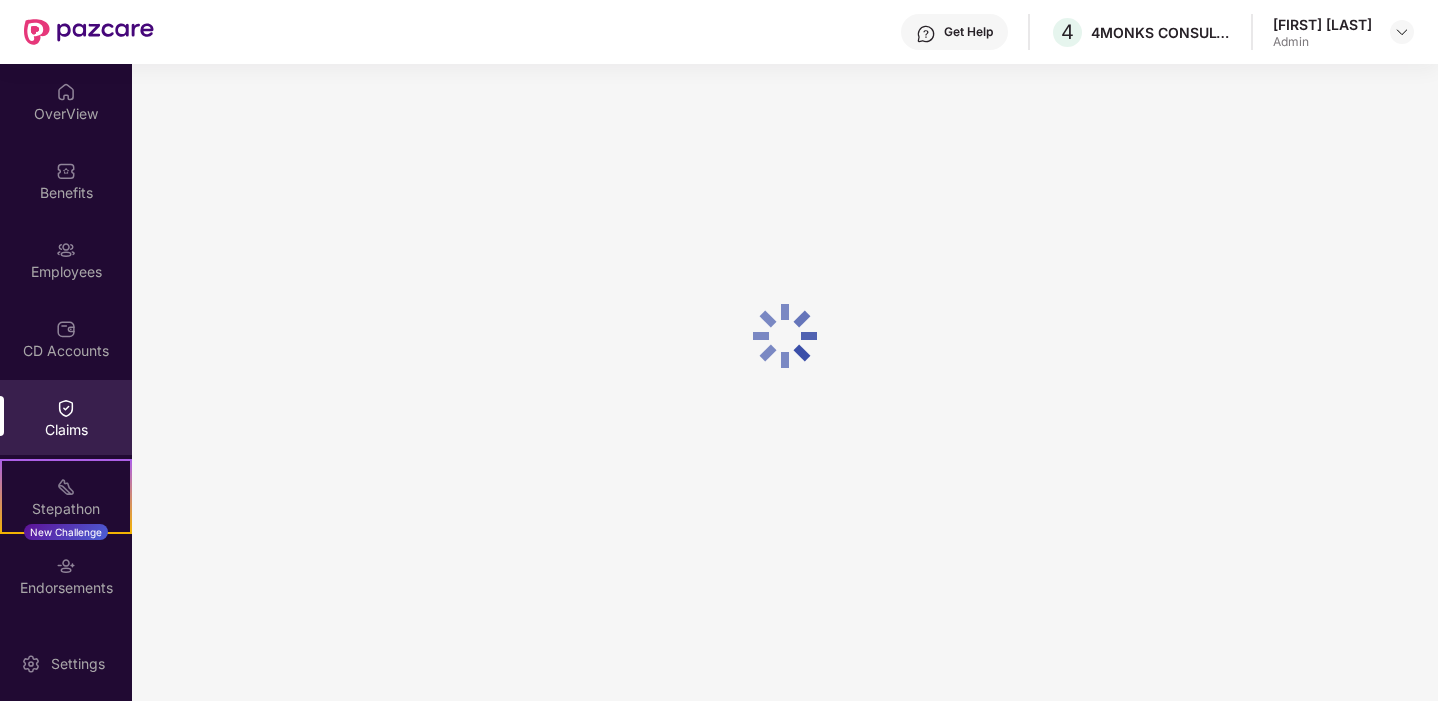 scroll, scrollTop: 86, scrollLeft: 0, axis: vertical 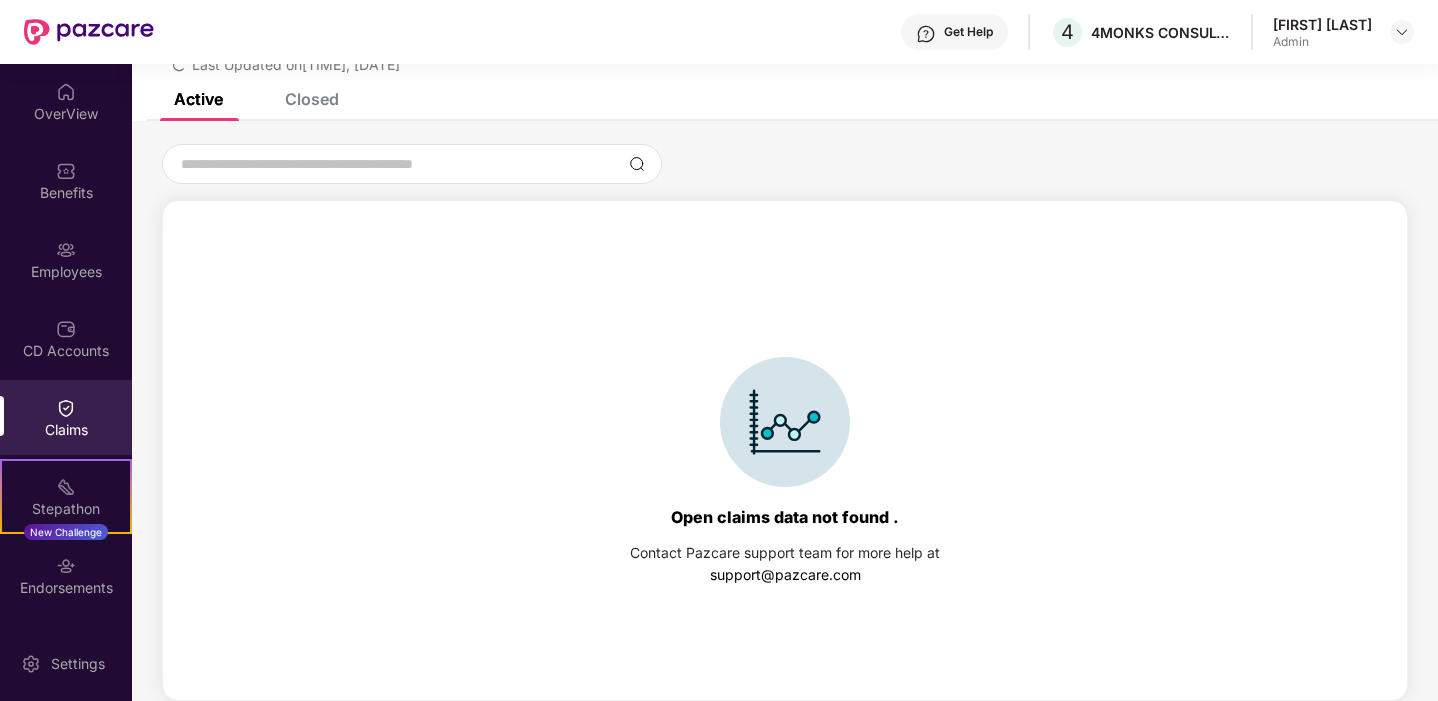 click on "Closed" at bounding box center [312, 99] 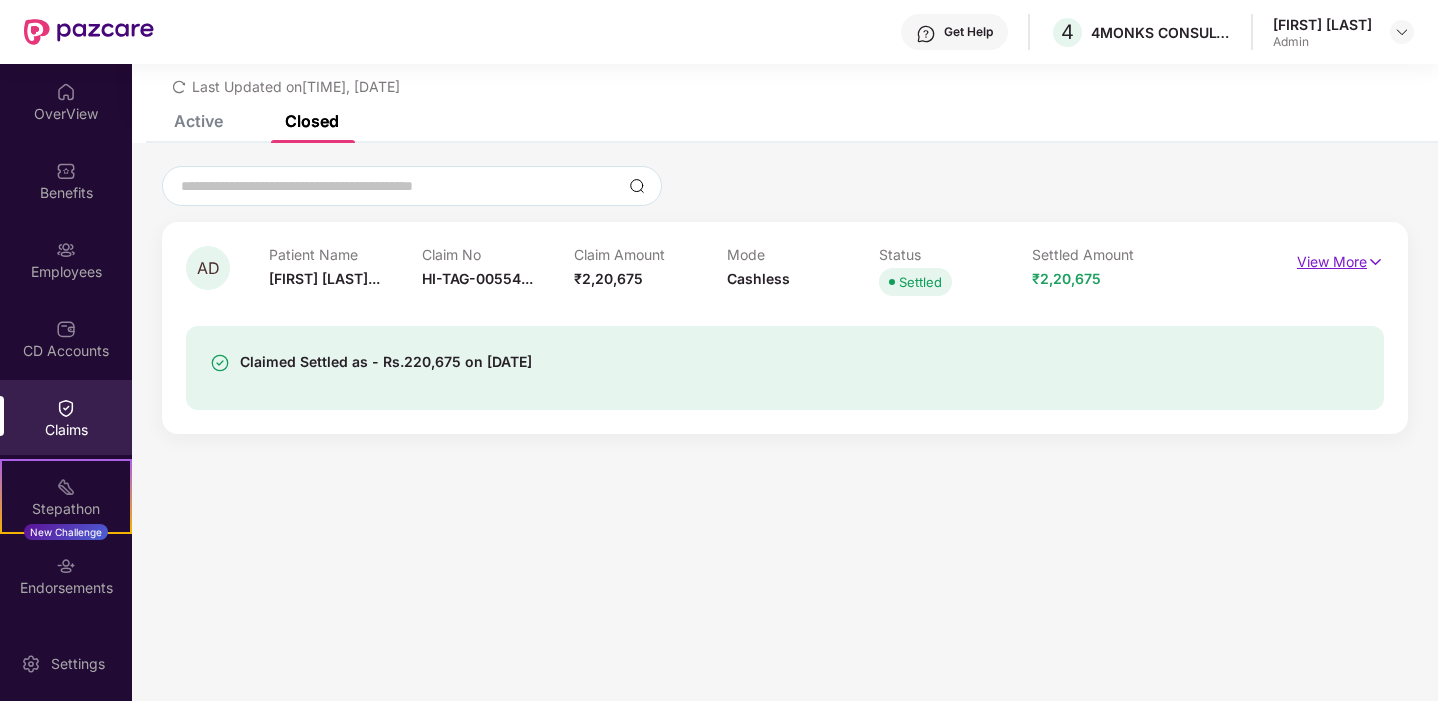 click on "View More" at bounding box center (1340, 259) 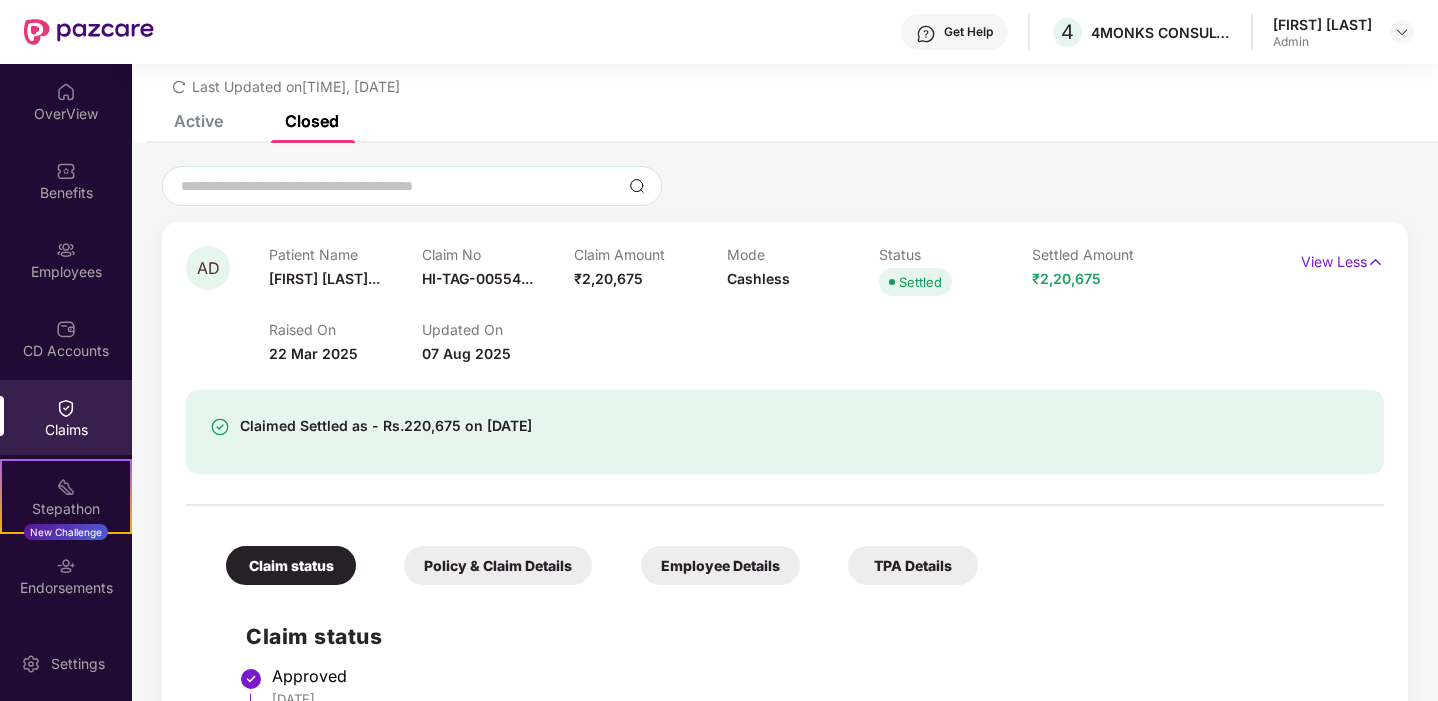 scroll, scrollTop: 220, scrollLeft: 0, axis: vertical 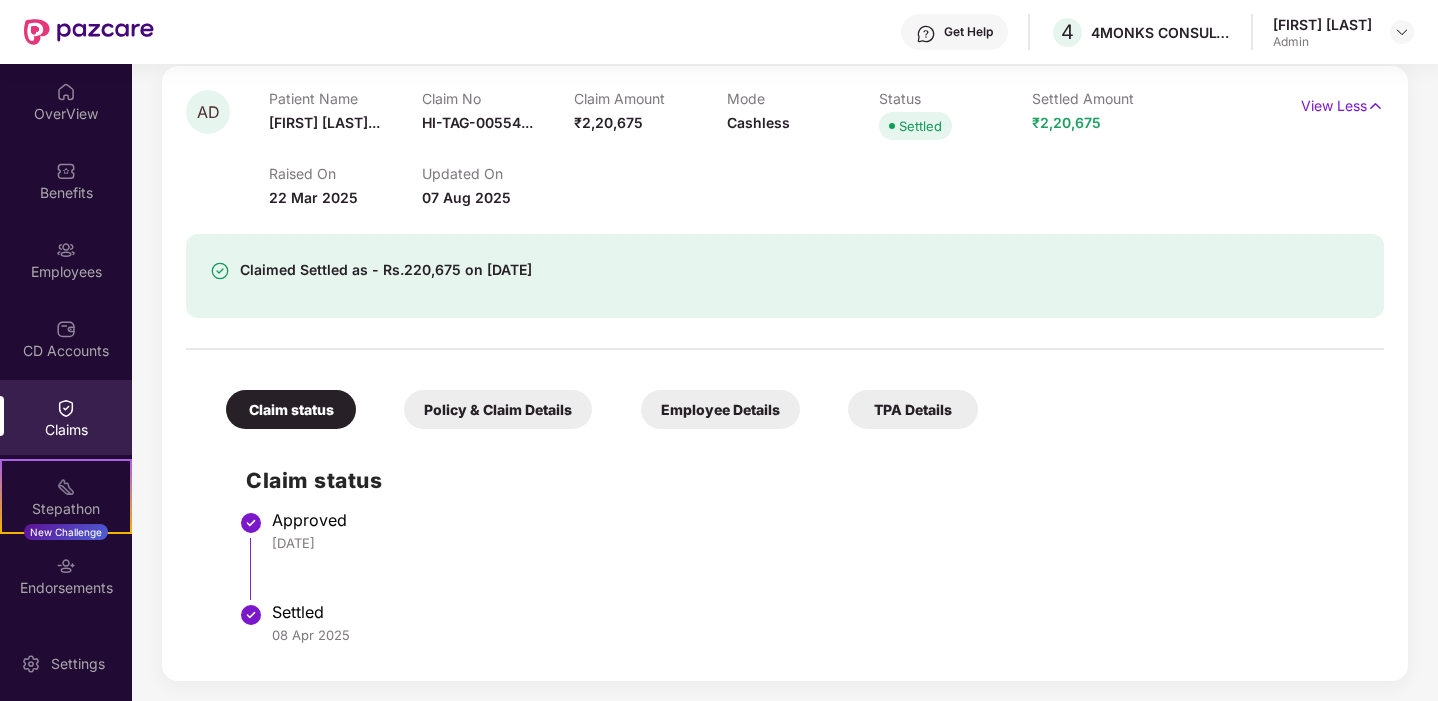 click on "Policy & Claim Details" at bounding box center [498, 409] 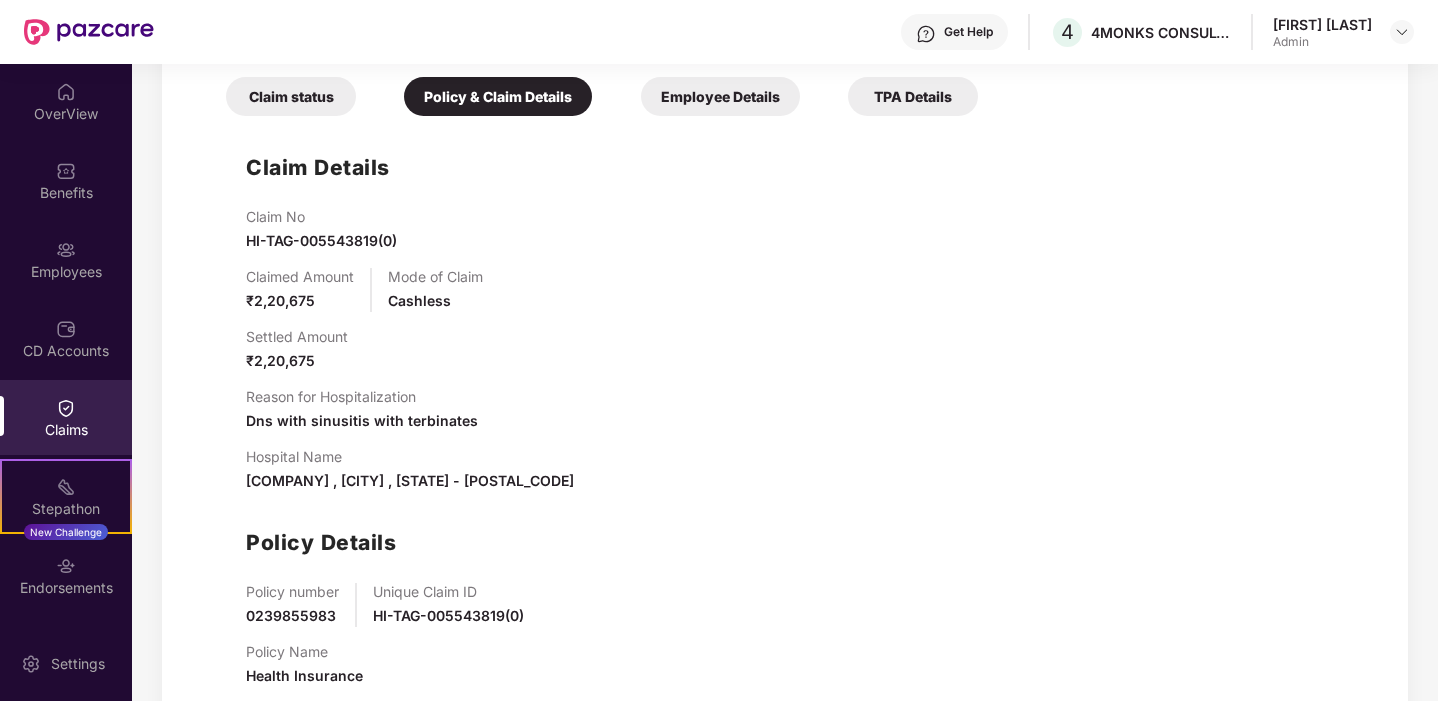 scroll, scrollTop: 579, scrollLeft: 0, axis: vertical 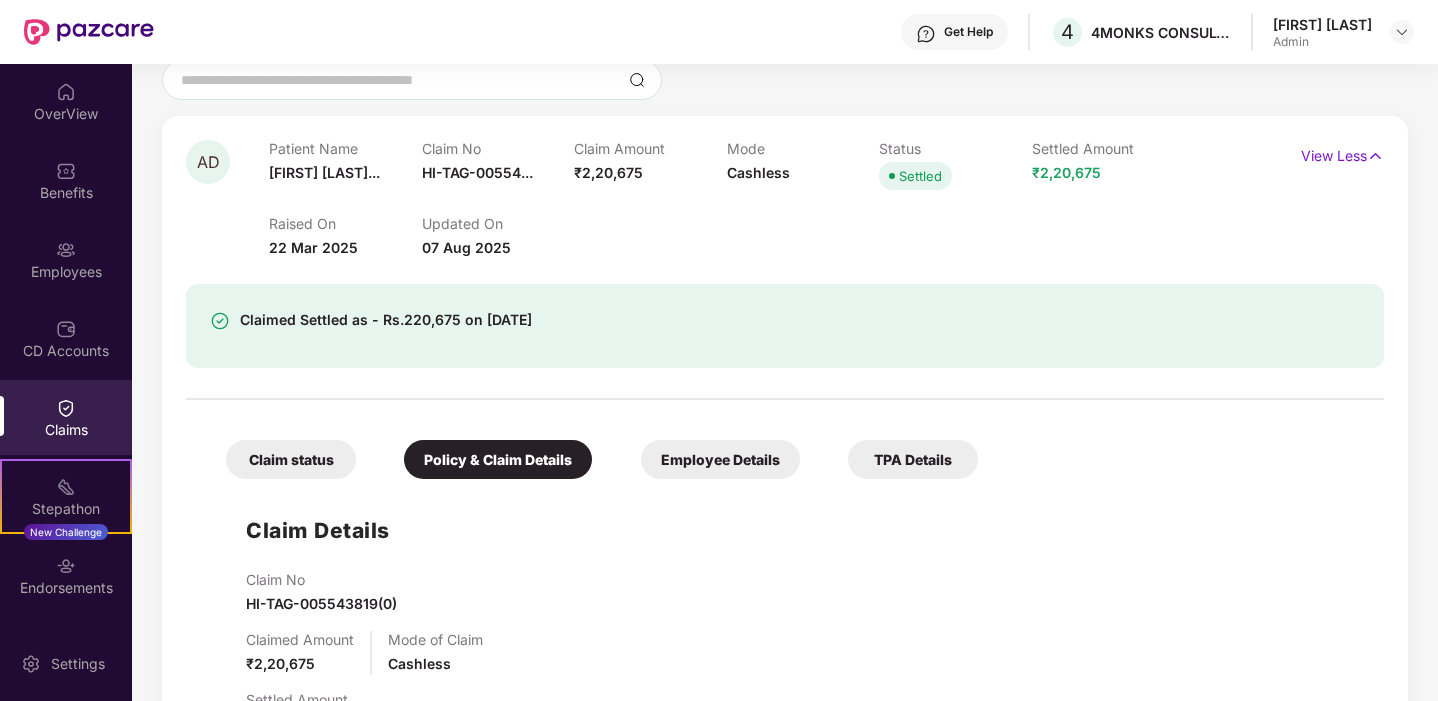 click on "Employee Details" at bounding box center (720, 459) 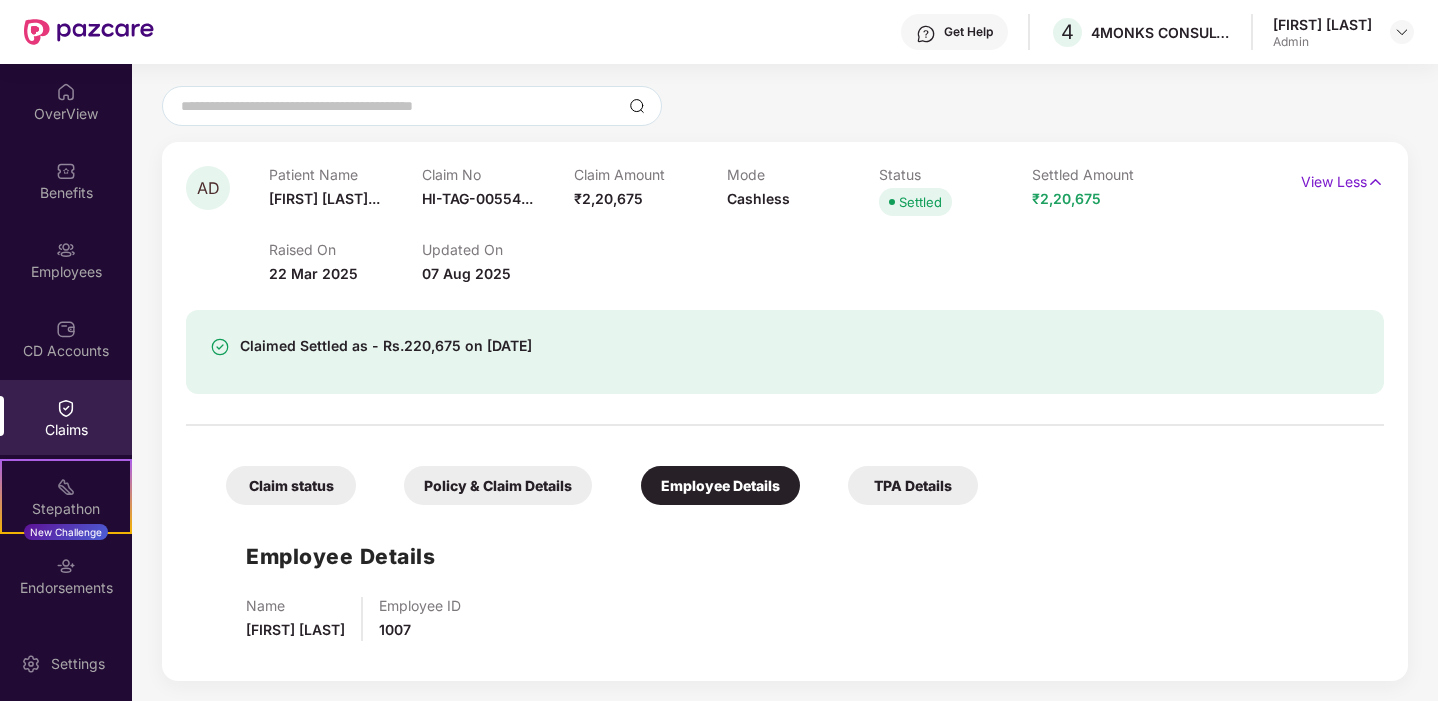 scroll, scrollTop: 144, scrollLeft: 0, axis: vertical 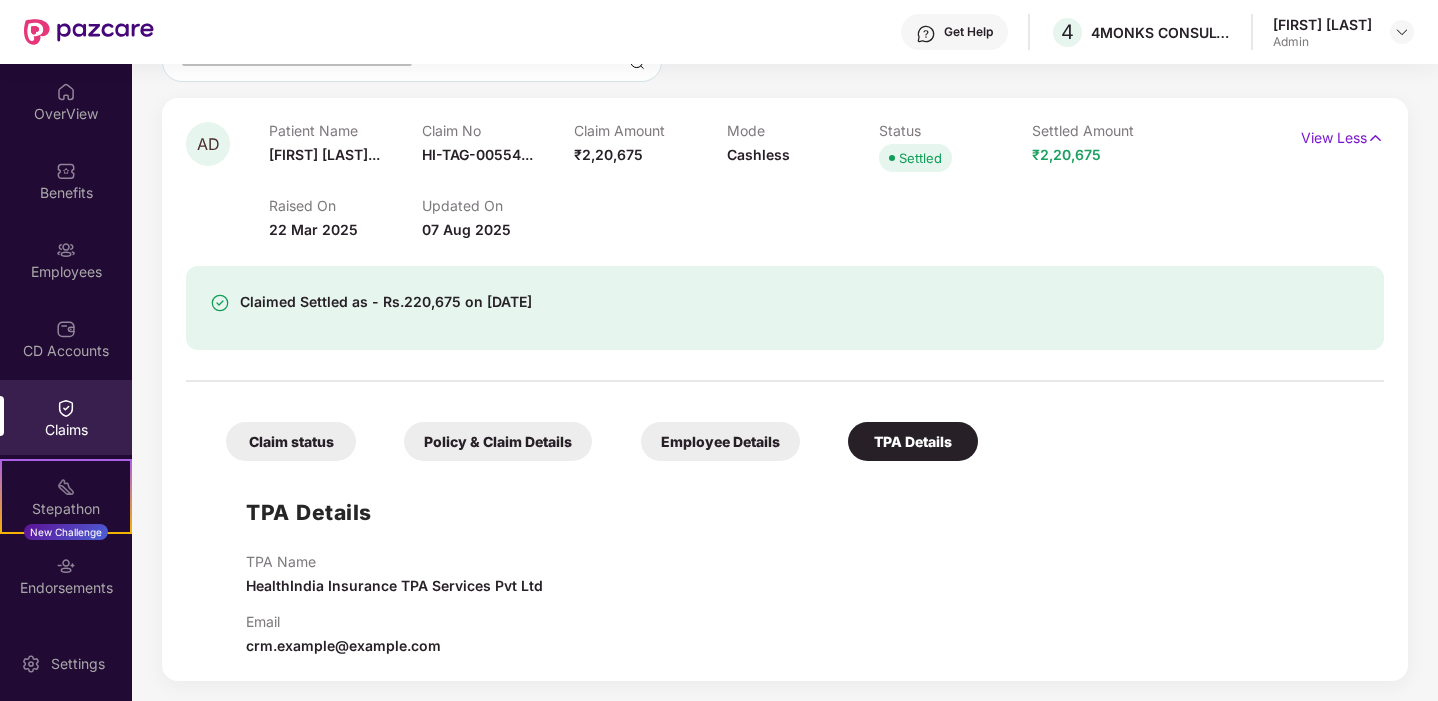 click on "Claim status" at bounding box center (291, 441) 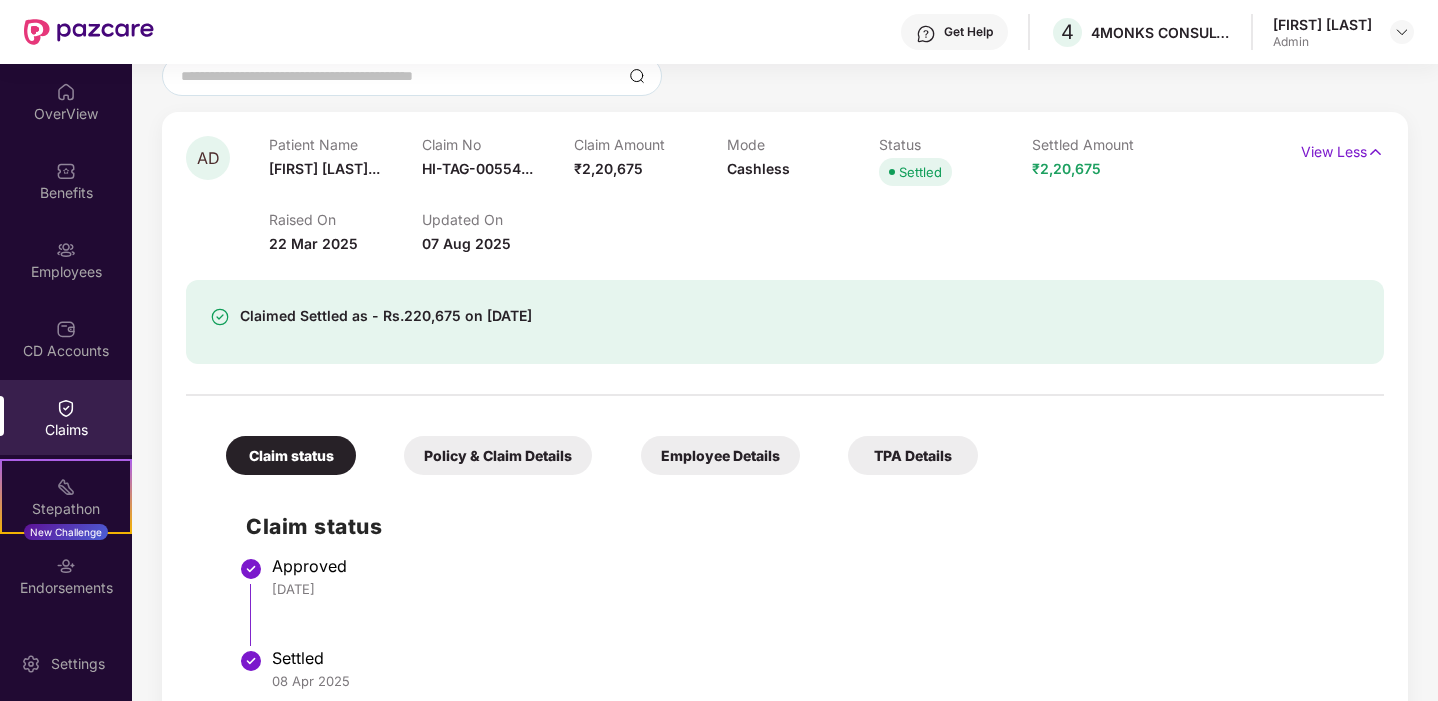 scroll, scrollTop: 169, scrollLeft: 0, axis: vertical 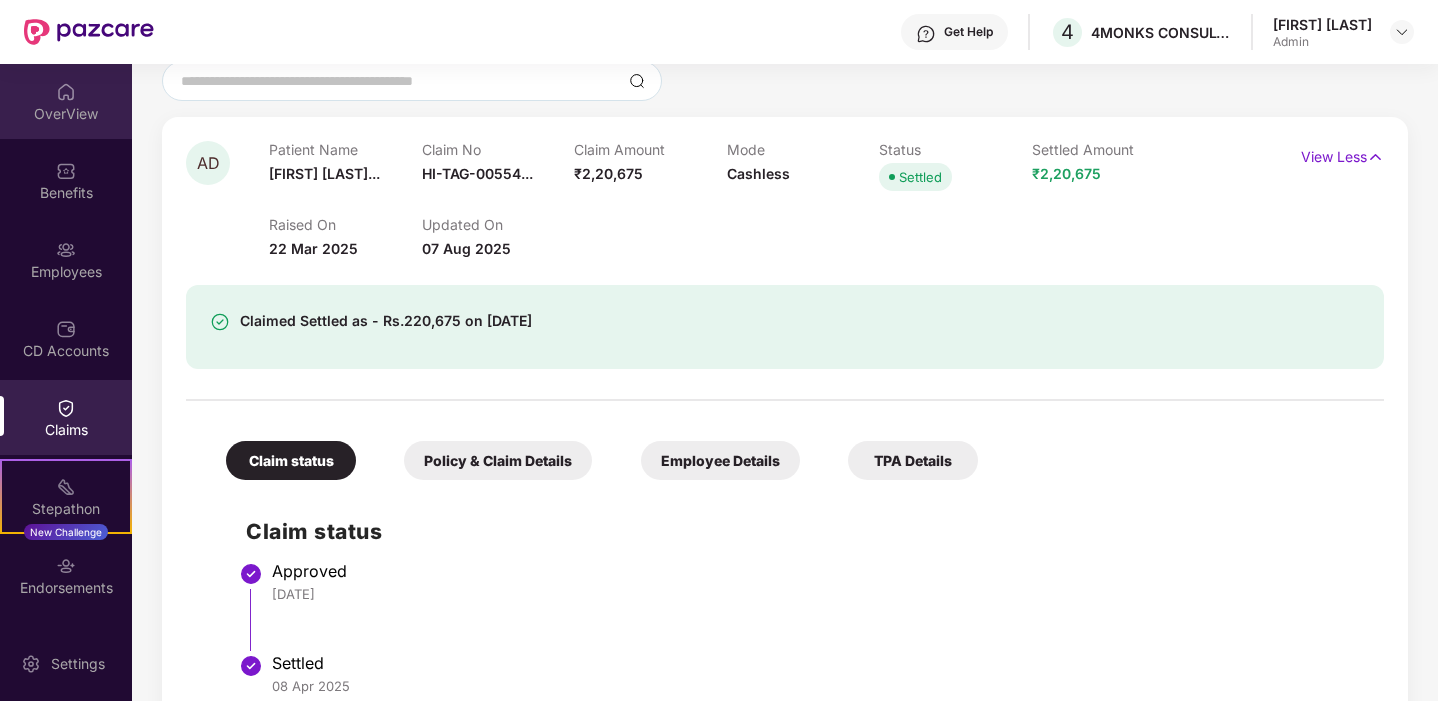 click at bounding box center (66, 92) 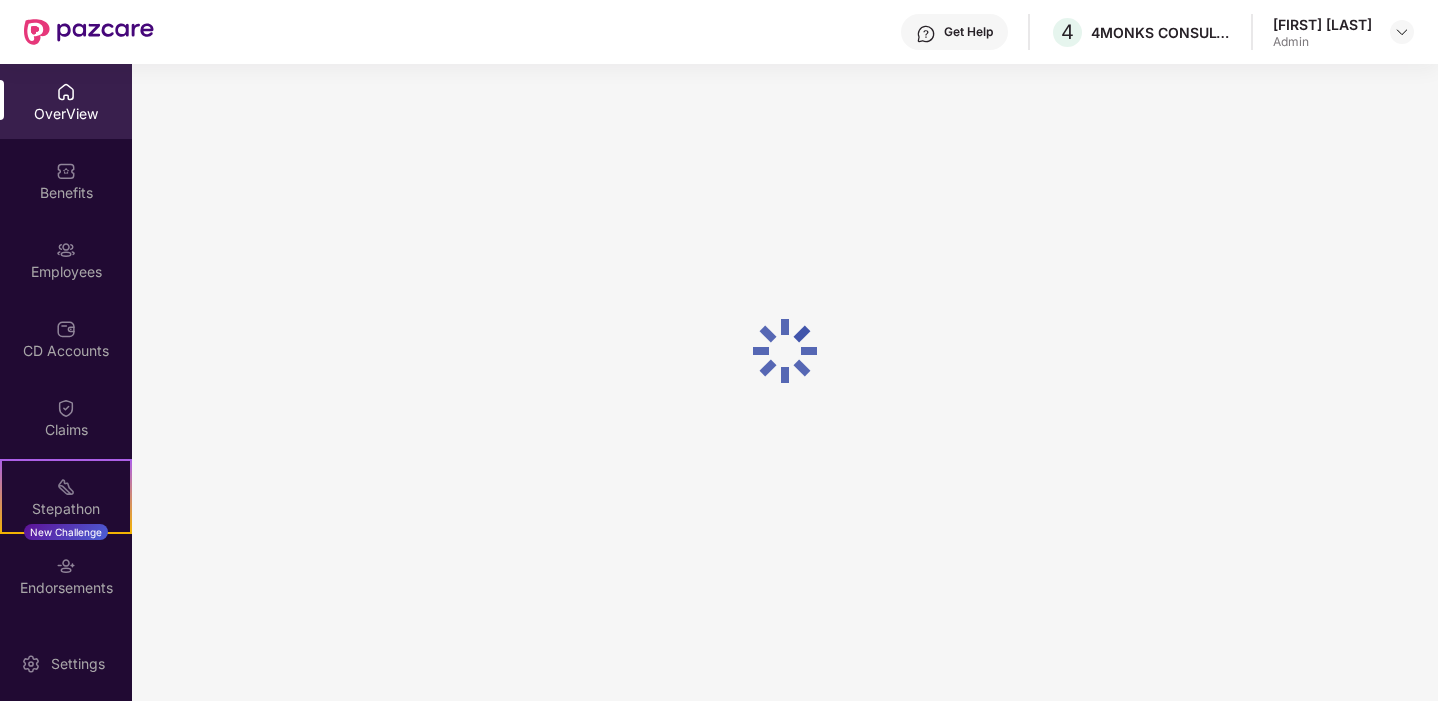 scroll, scrollTop: 64, scrollLeft: 0, axis: vertical 